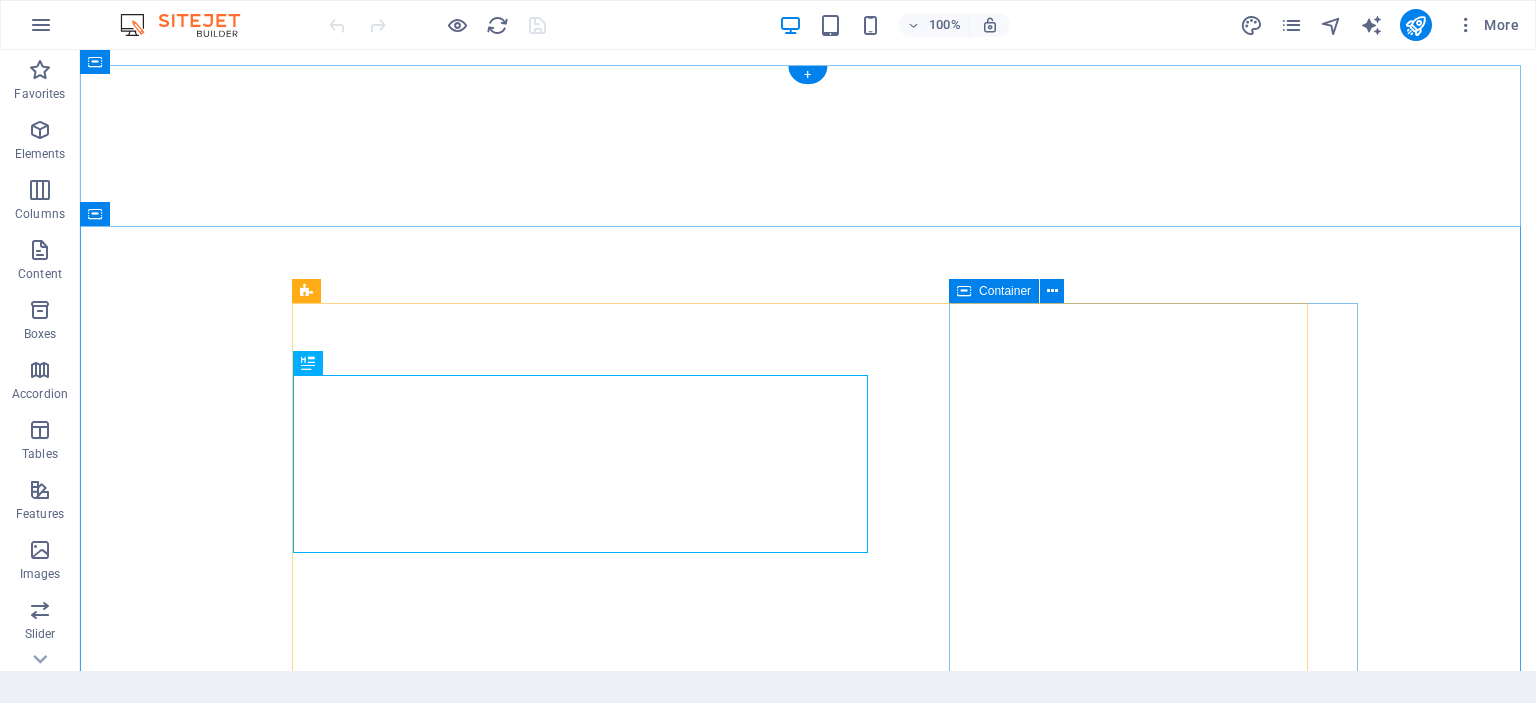 scroll, scrollTop: 0, scrollLeft: 0, axis: both 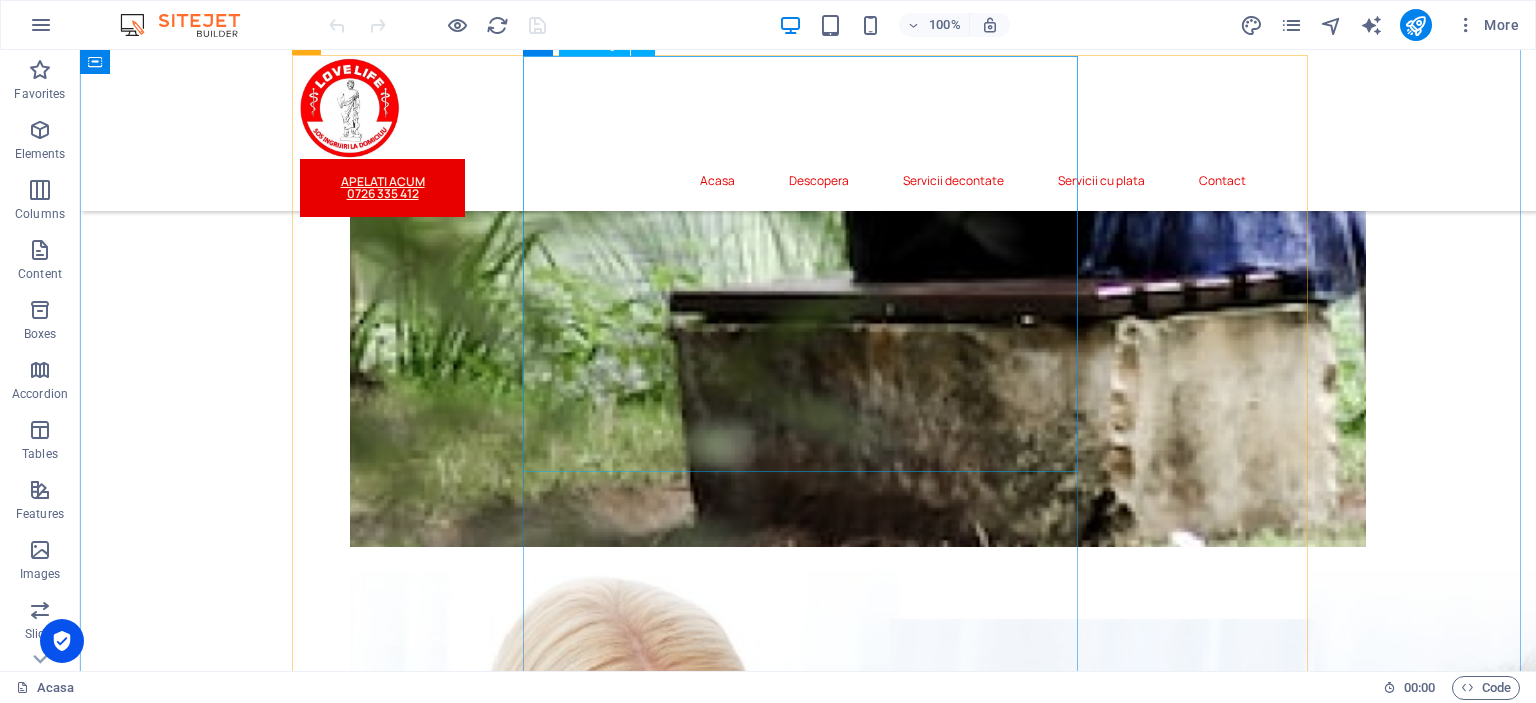 click at bounding box center [808, 3619] 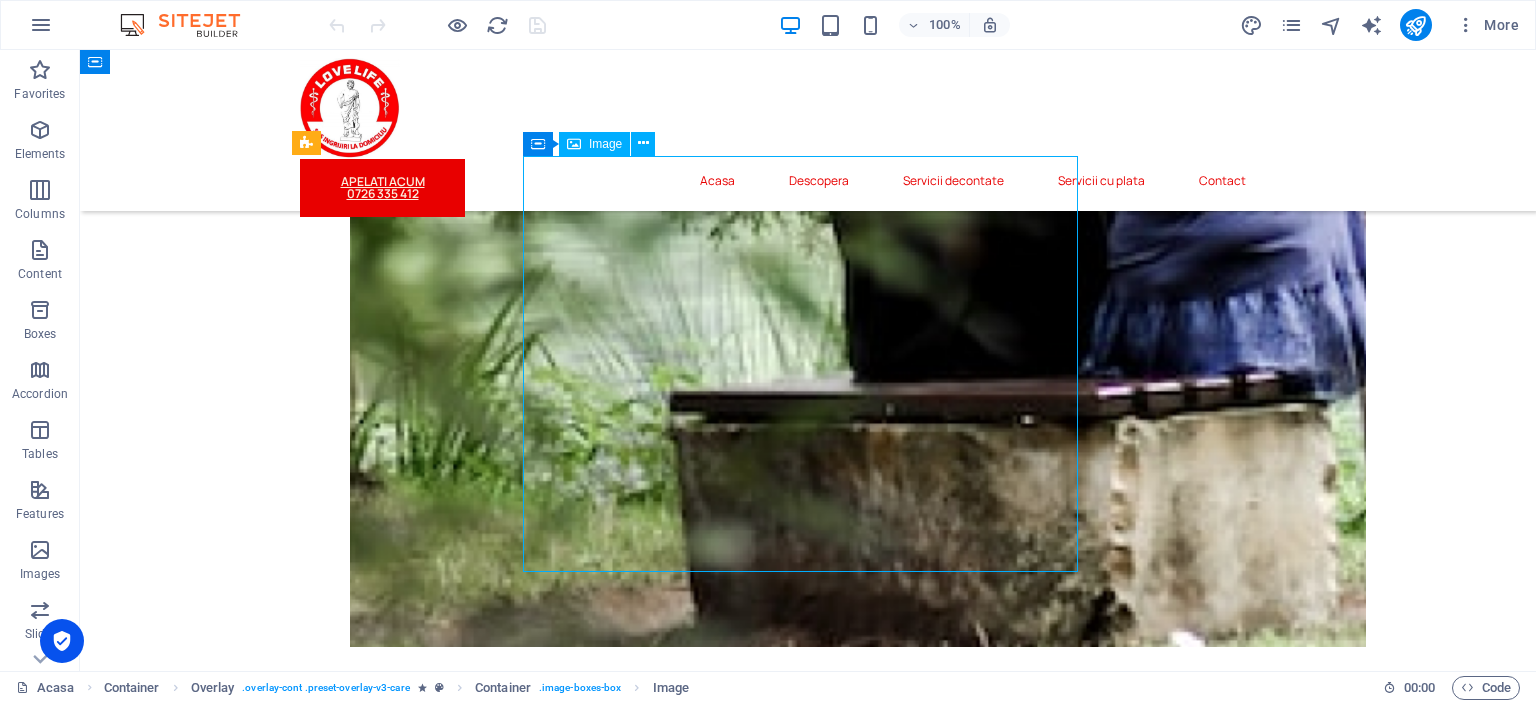 scroll, scrollTop: 1200, scrollLeft: 0, axis: vertical 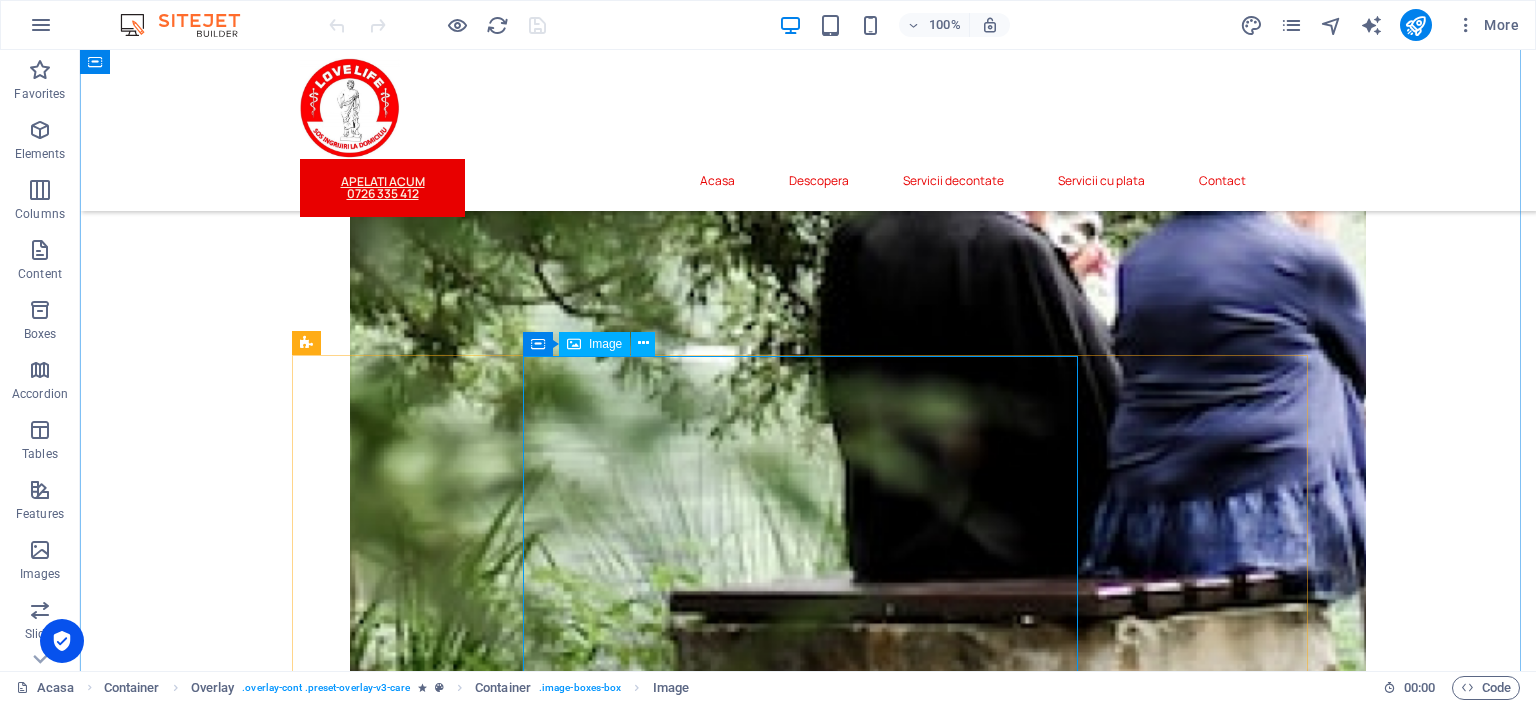 click on "Image" at bounding box center [594, 344] 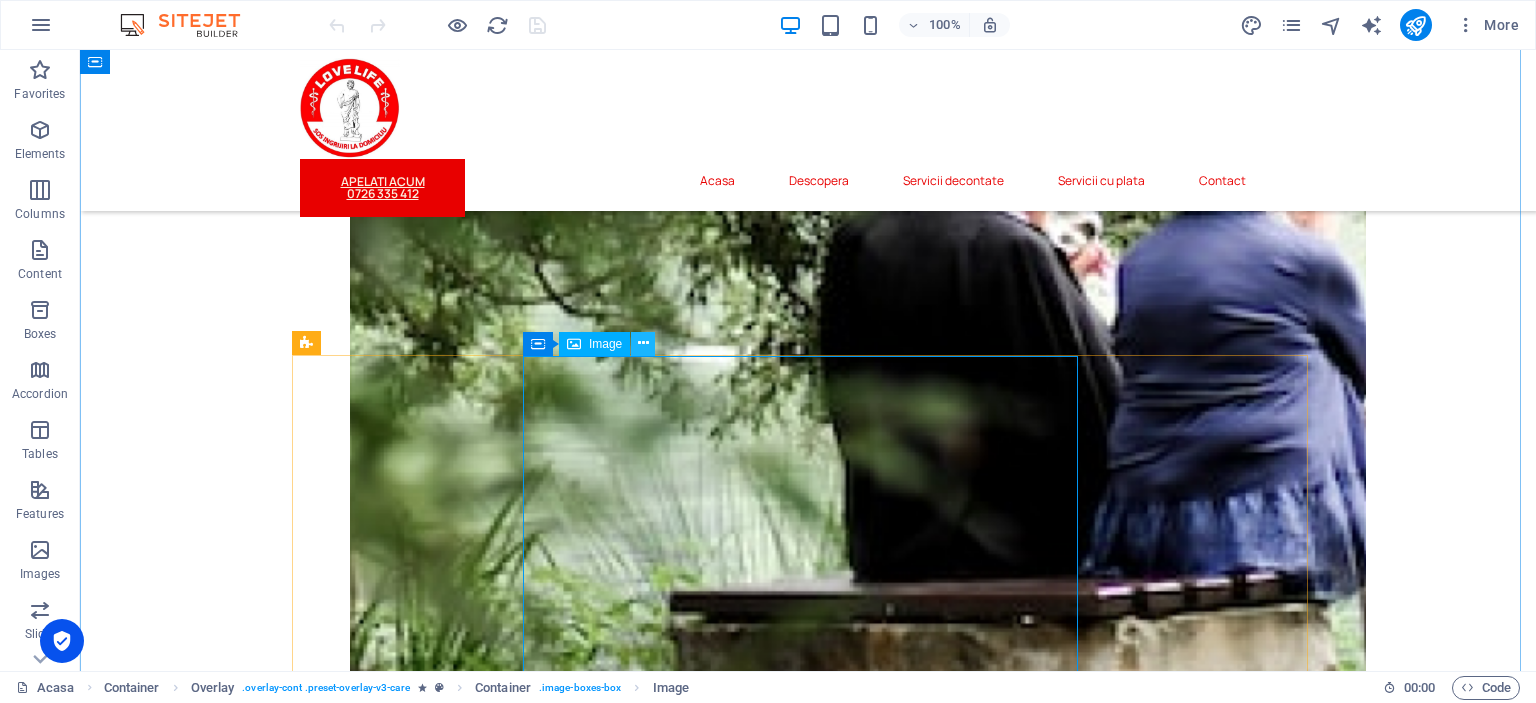 click at bounding box center (643, 344) 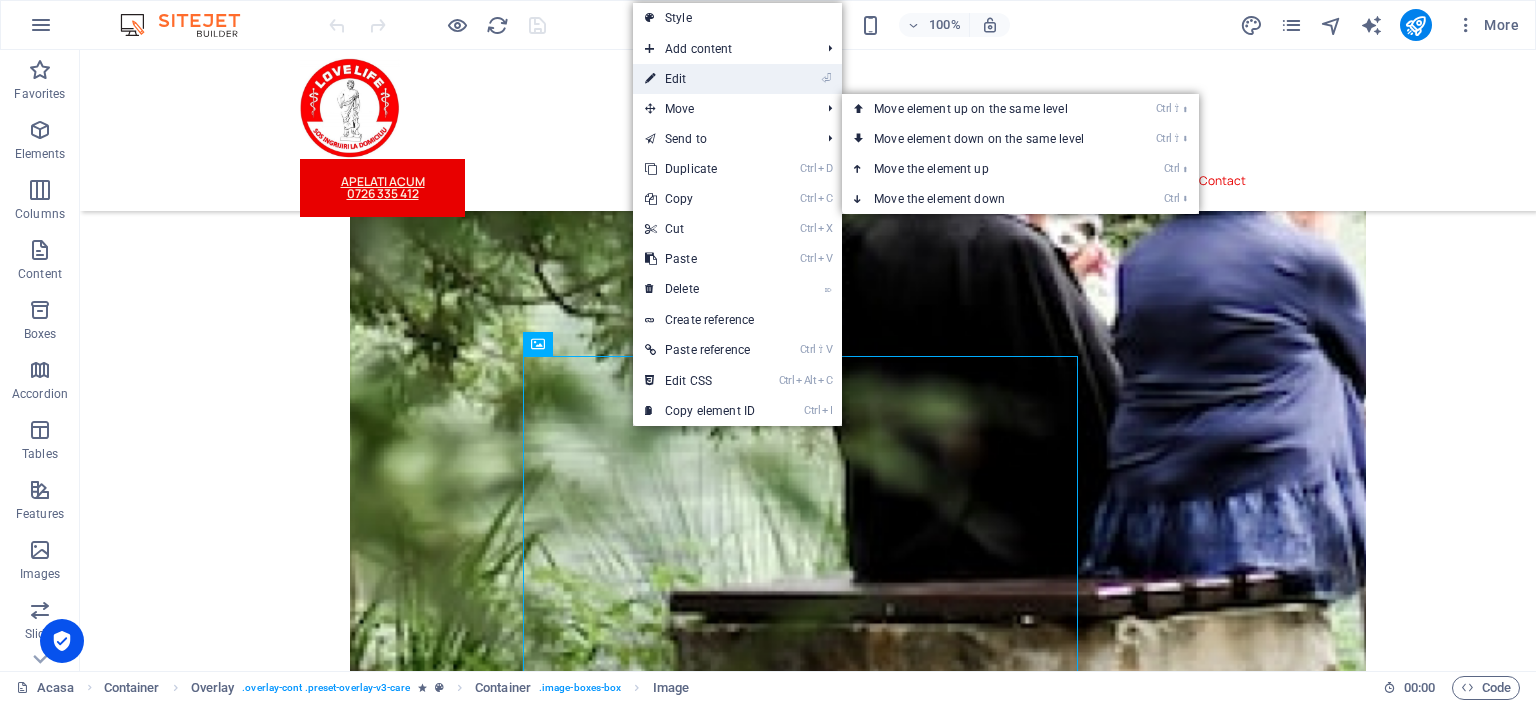 click on "⏎  Edit" at bounding box center (700, 79) 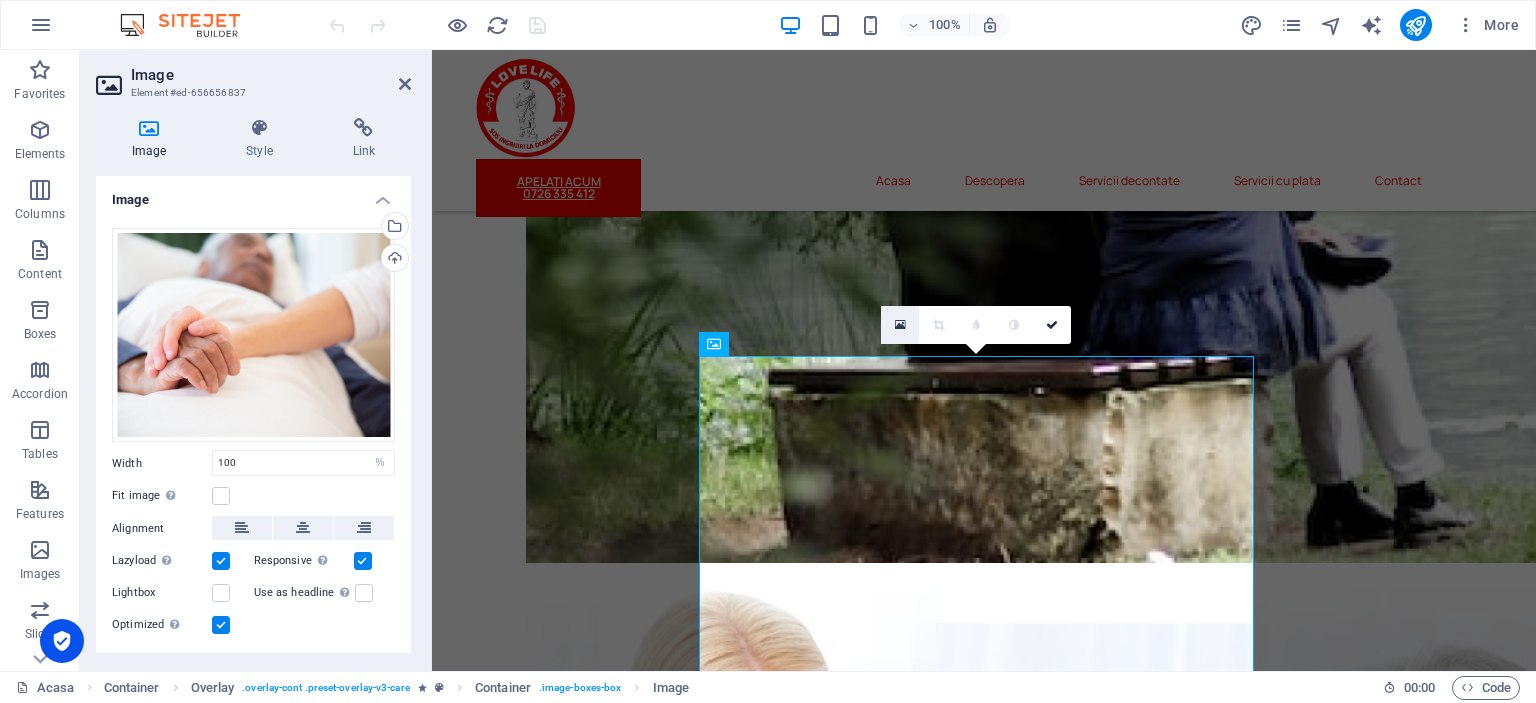 click at bounding box center (900, 325) 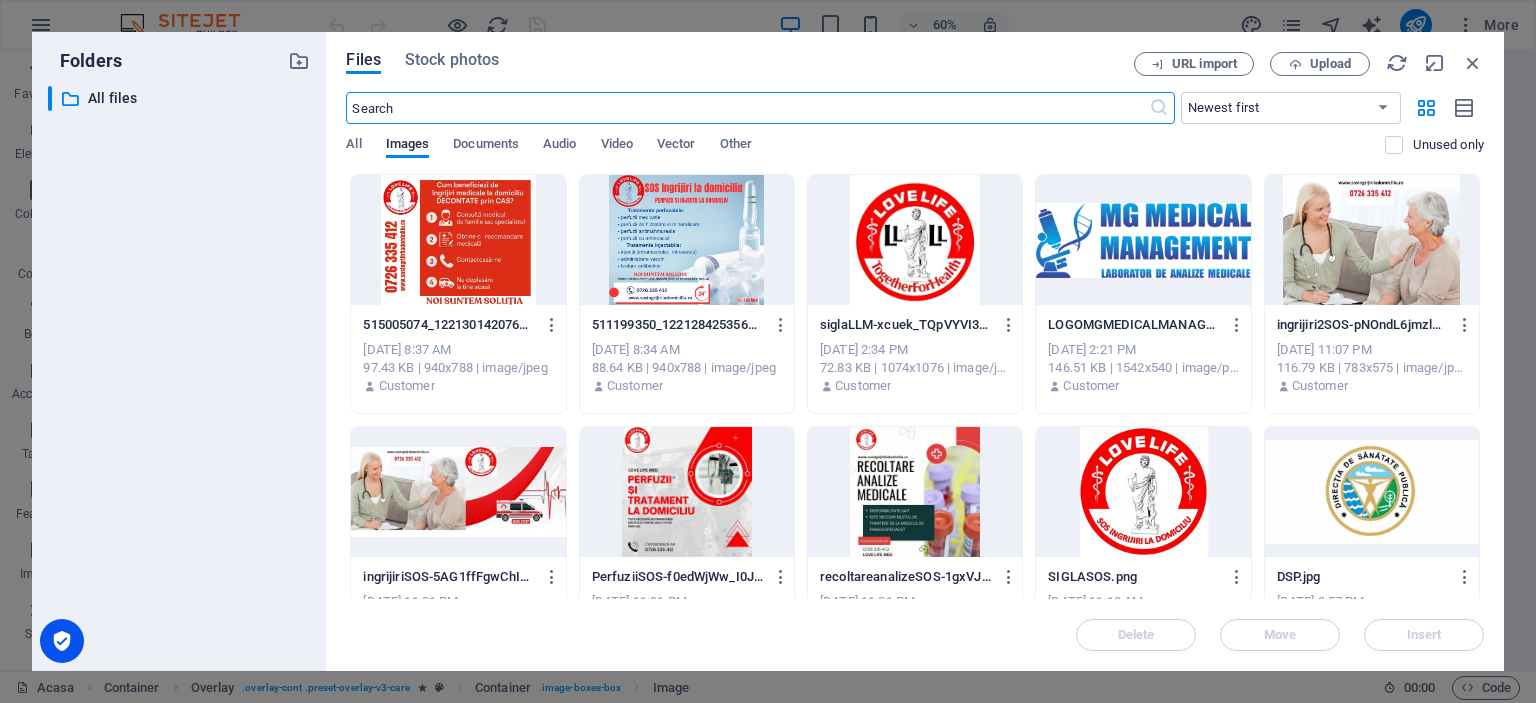 scroll, scrollTop: 1186, scrollLeft: 0, axis: vertical 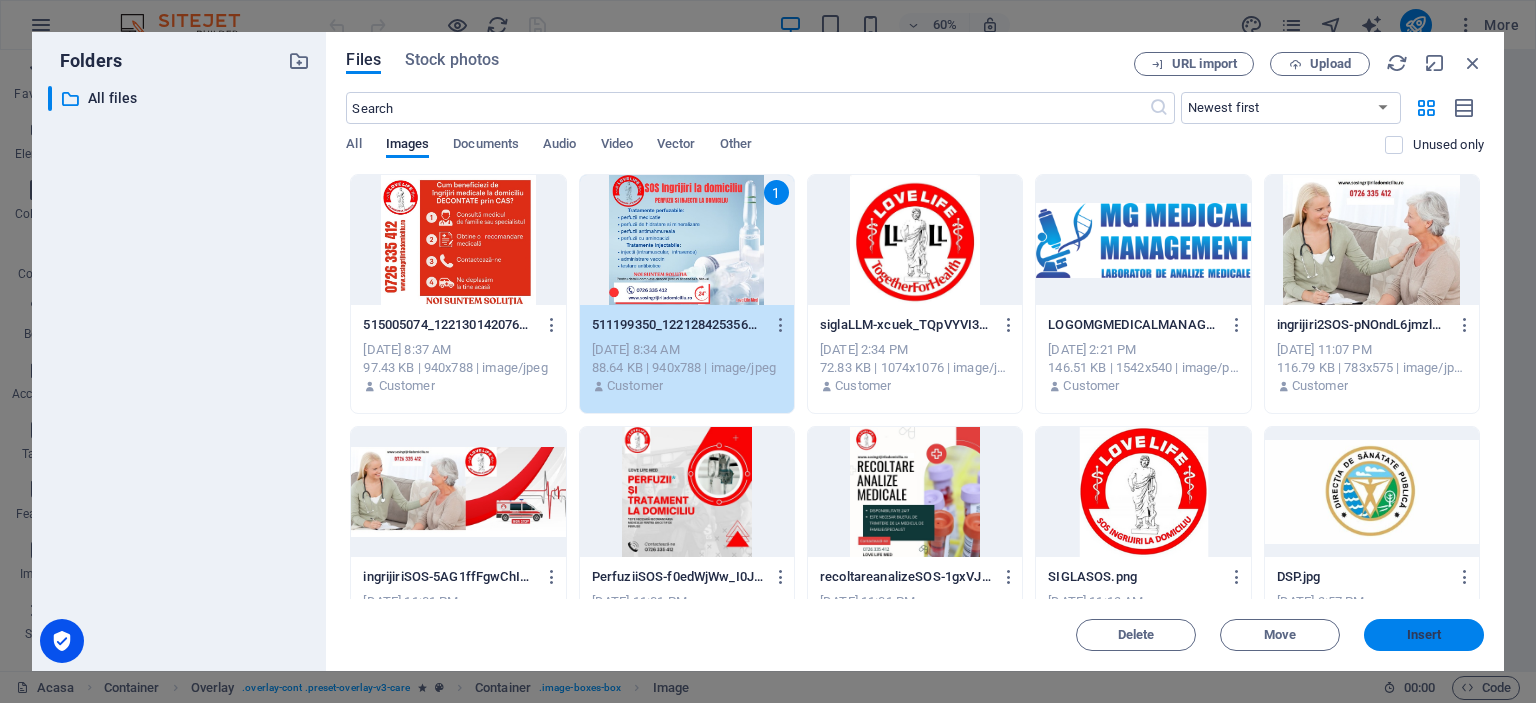 click on "Insert" at bounding box center [1424, 635] 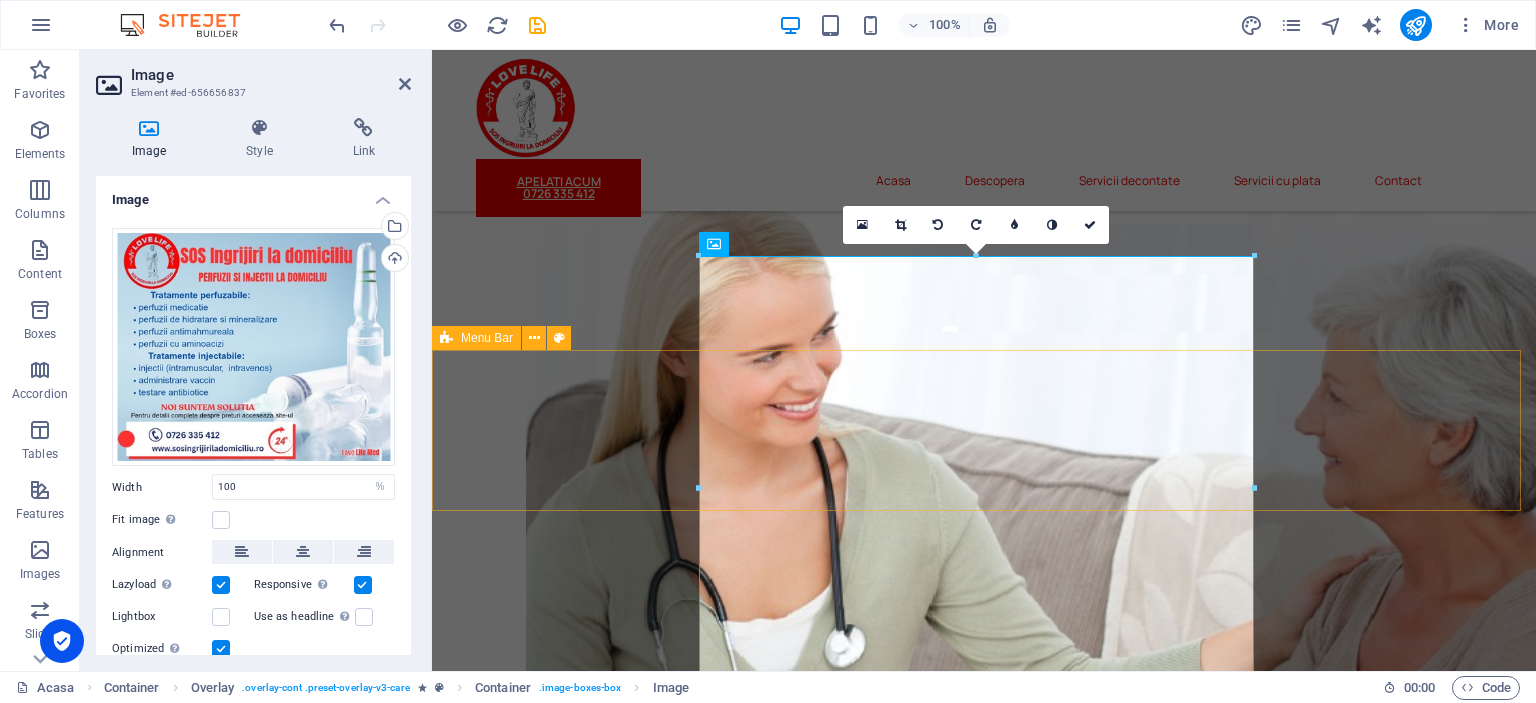 scroll, scrollTop: 1300, scrollLeft: 0, axis: vertical 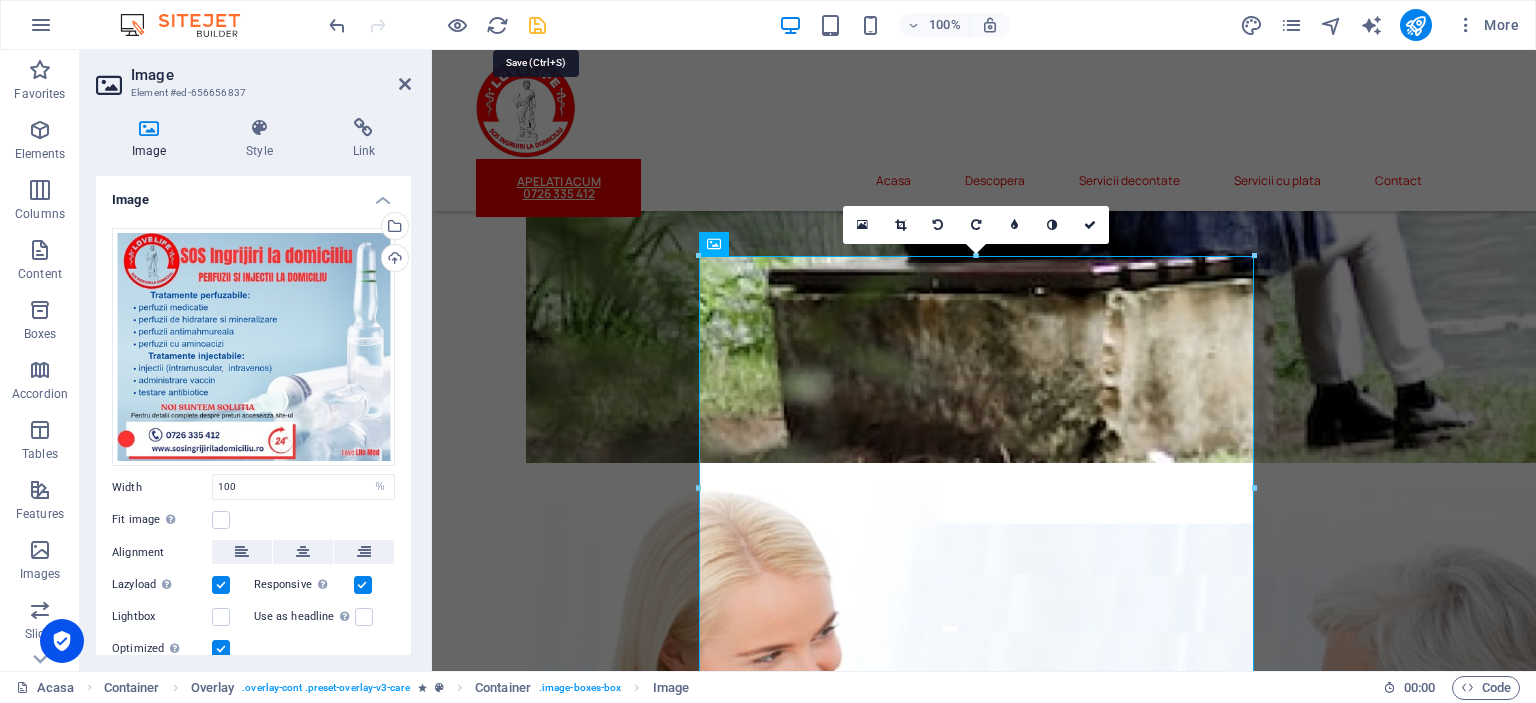 click at bounding box center [537, 25] 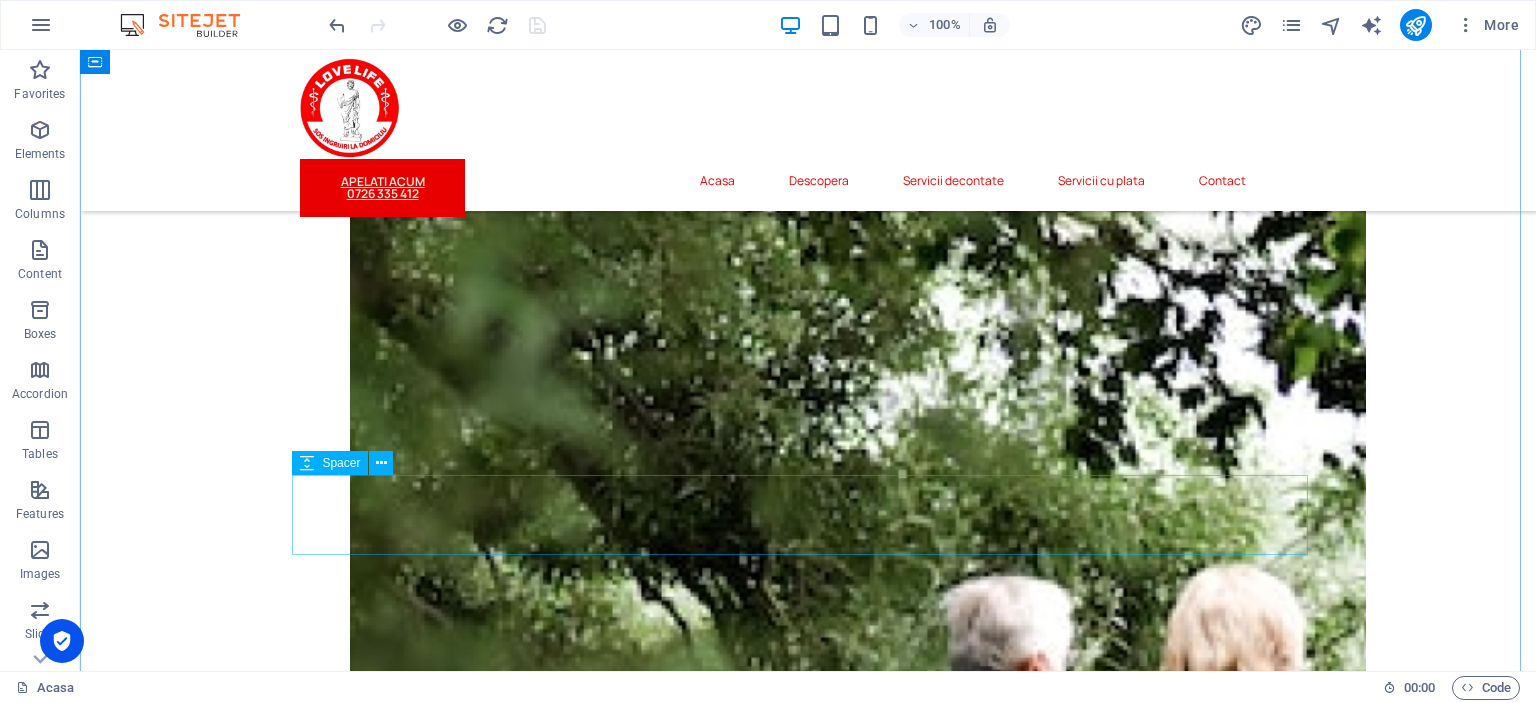 scroll, scrollTop: 500, scrollLeft: 0, axis: vertical 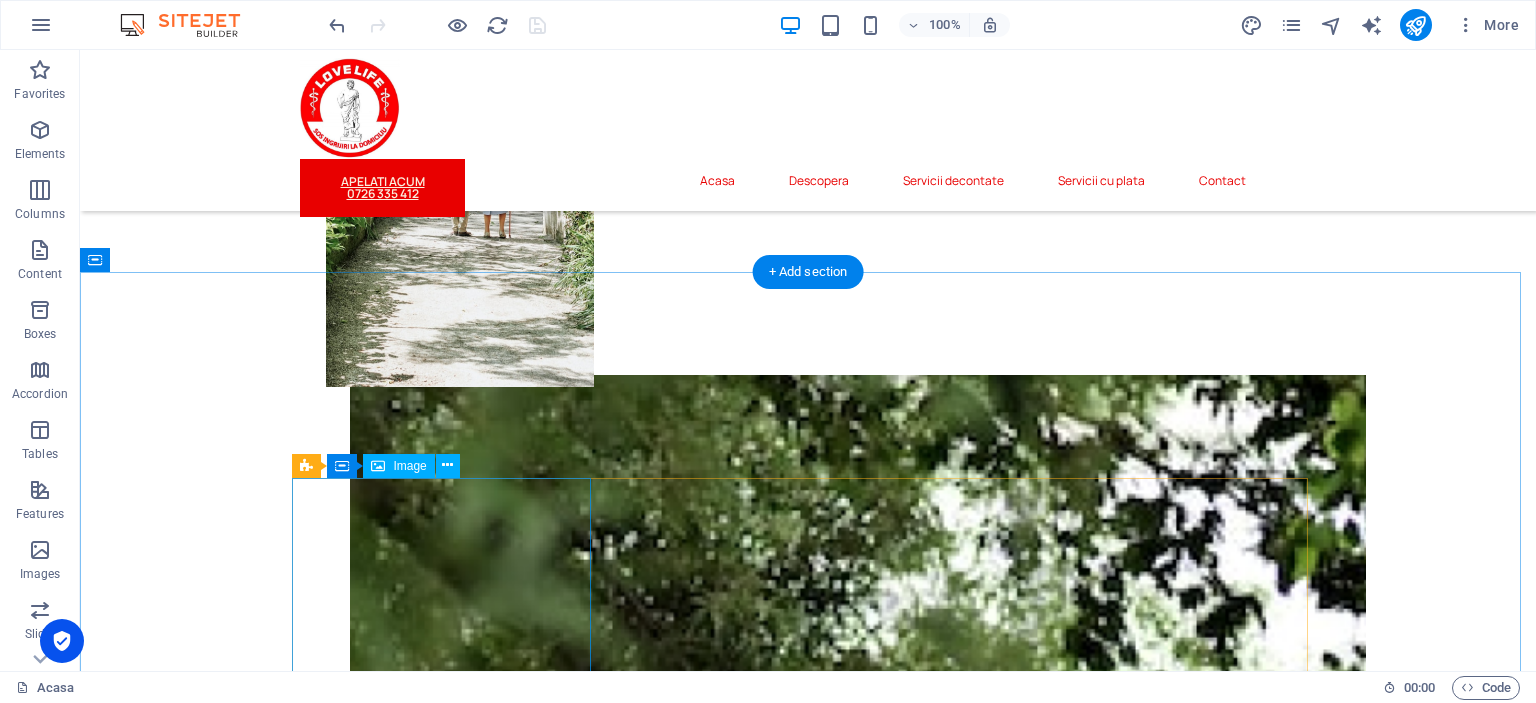 click at bounding box center [449, 2901] 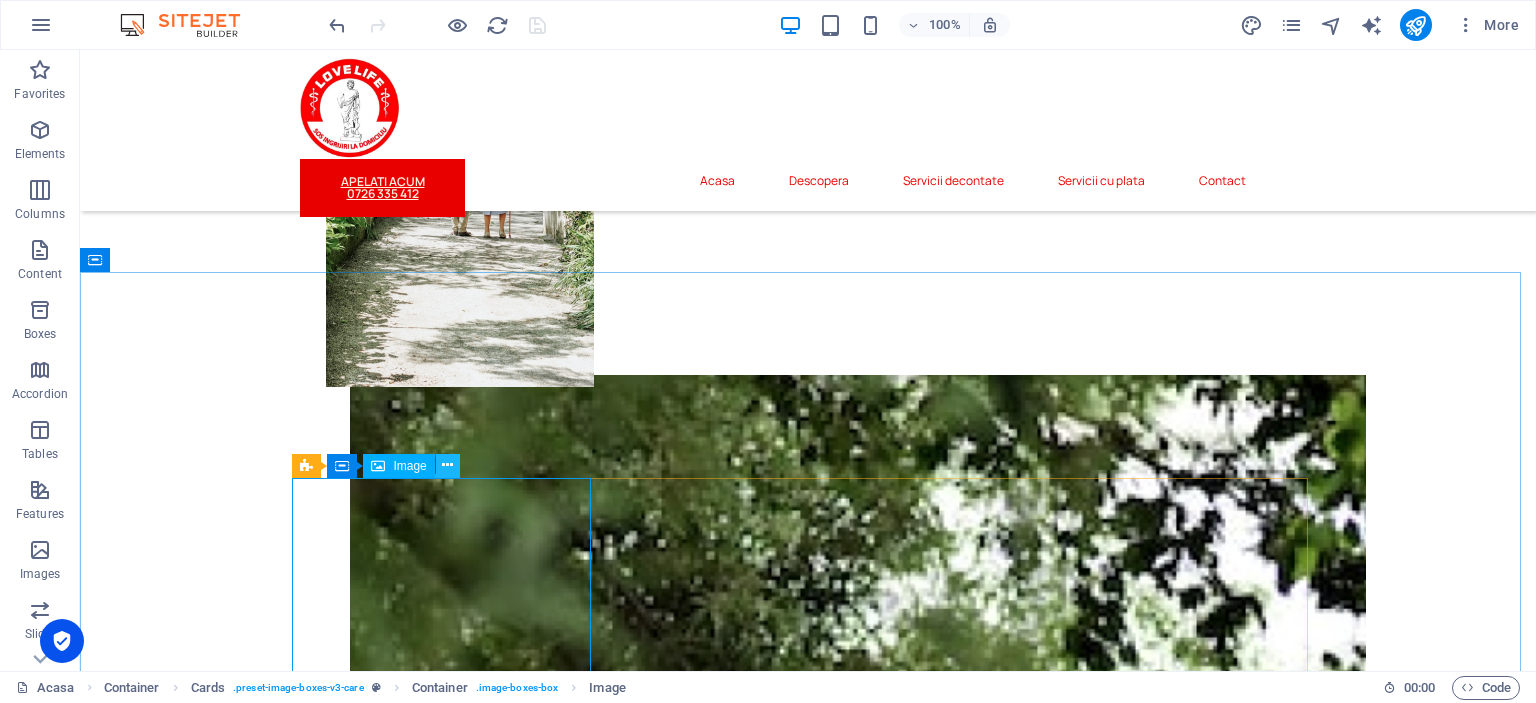 click at bounding box center [447, 465] 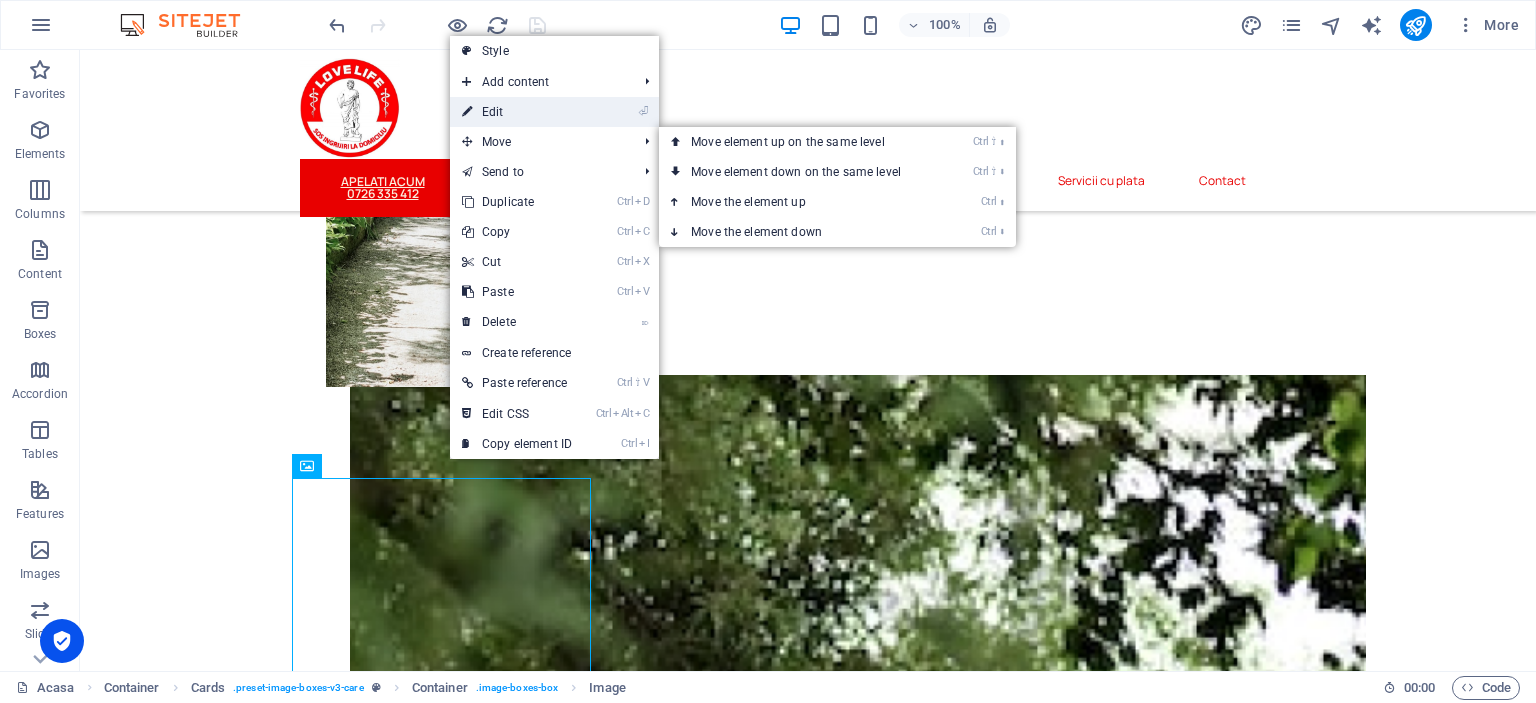 click on "⏎  Edit" at bounding box center [517, 112] 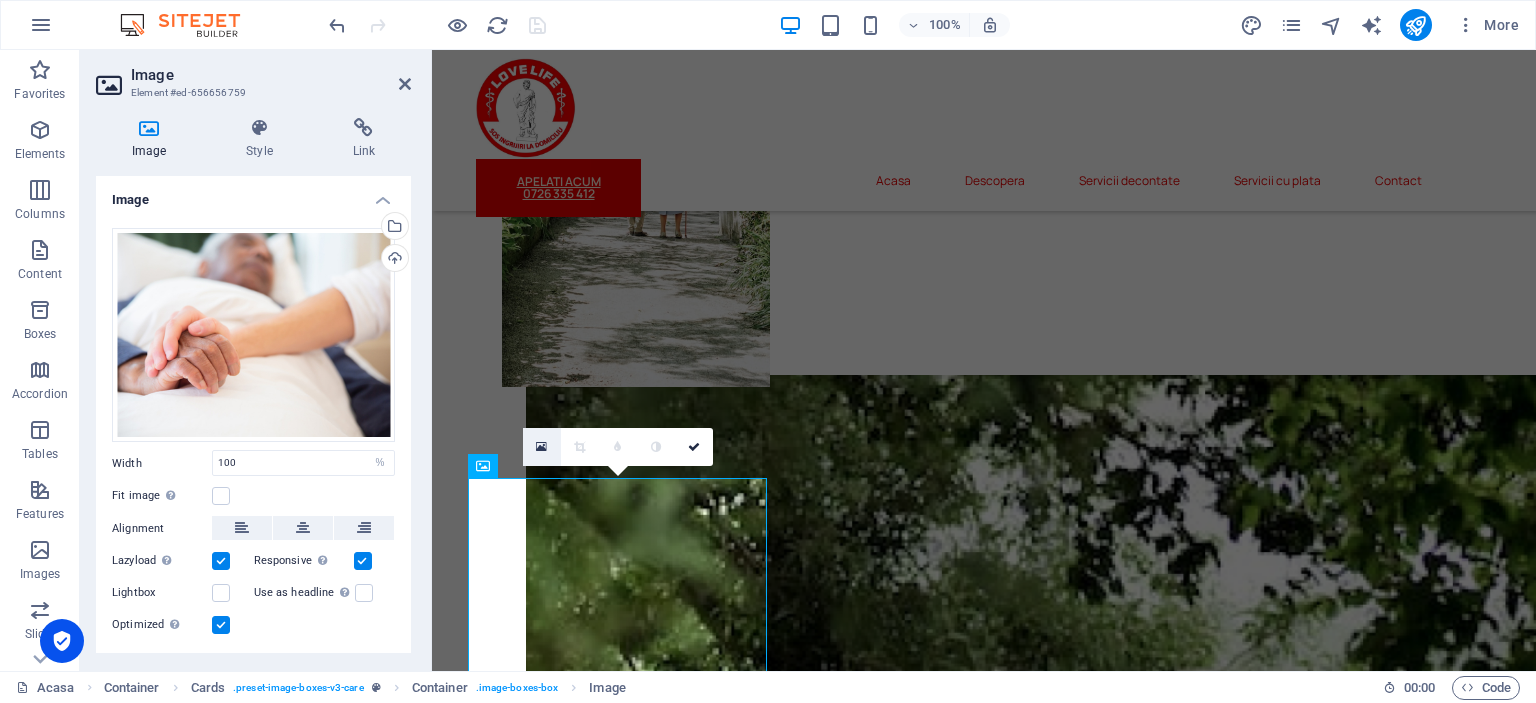 click at bounding box center (542, 447) 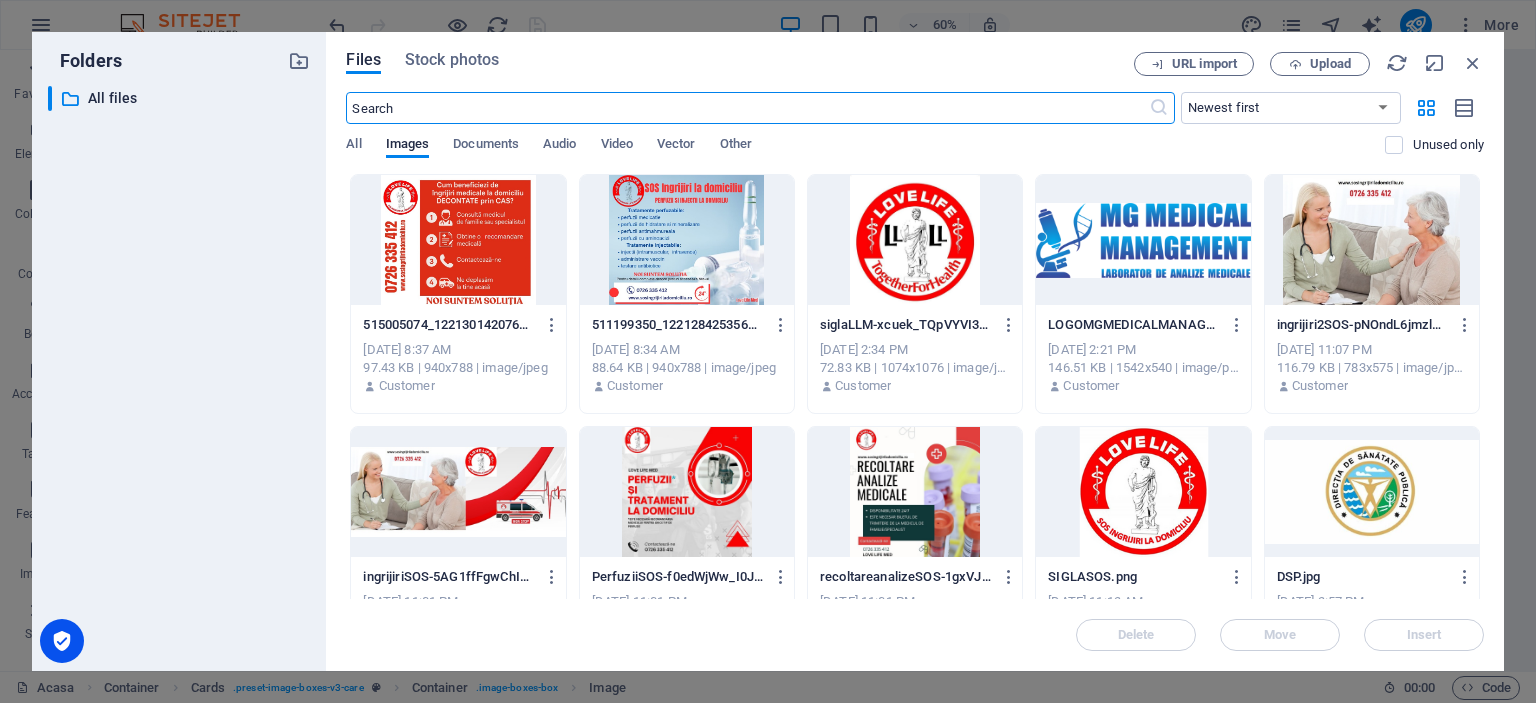 click at bounding box center [687, 240] 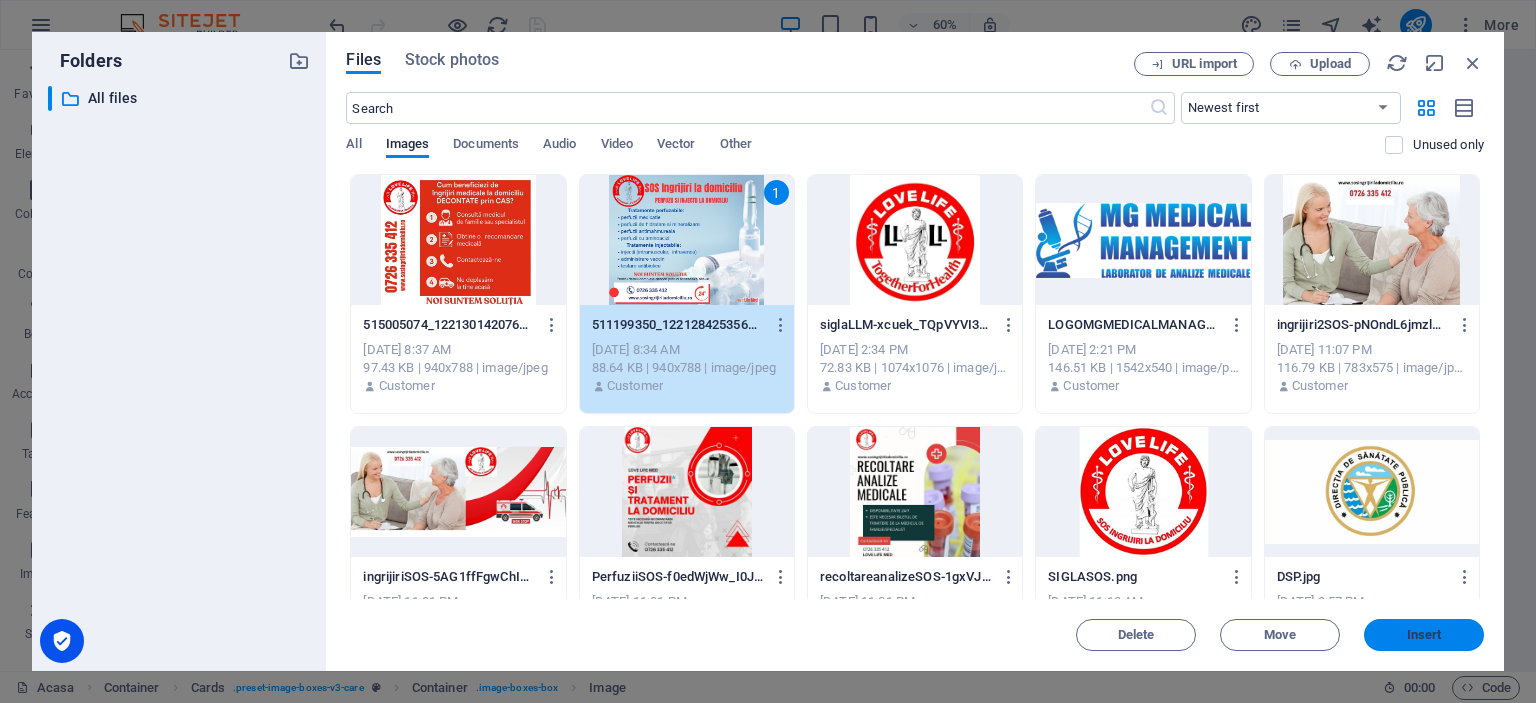click on "Insert" at bounding box center [1424, 635] 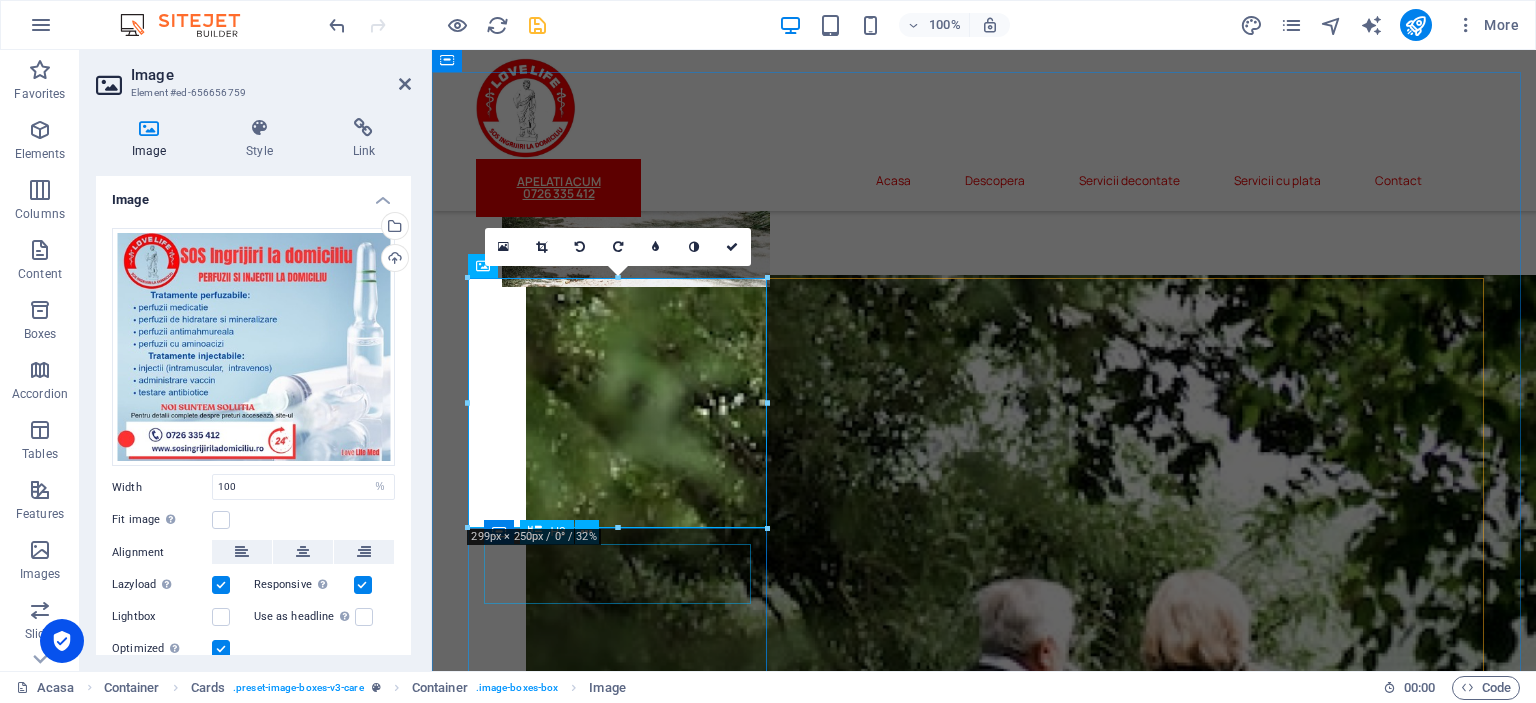 scroll, scrollTop: 700, scrollLeft: 0, axis: vertical 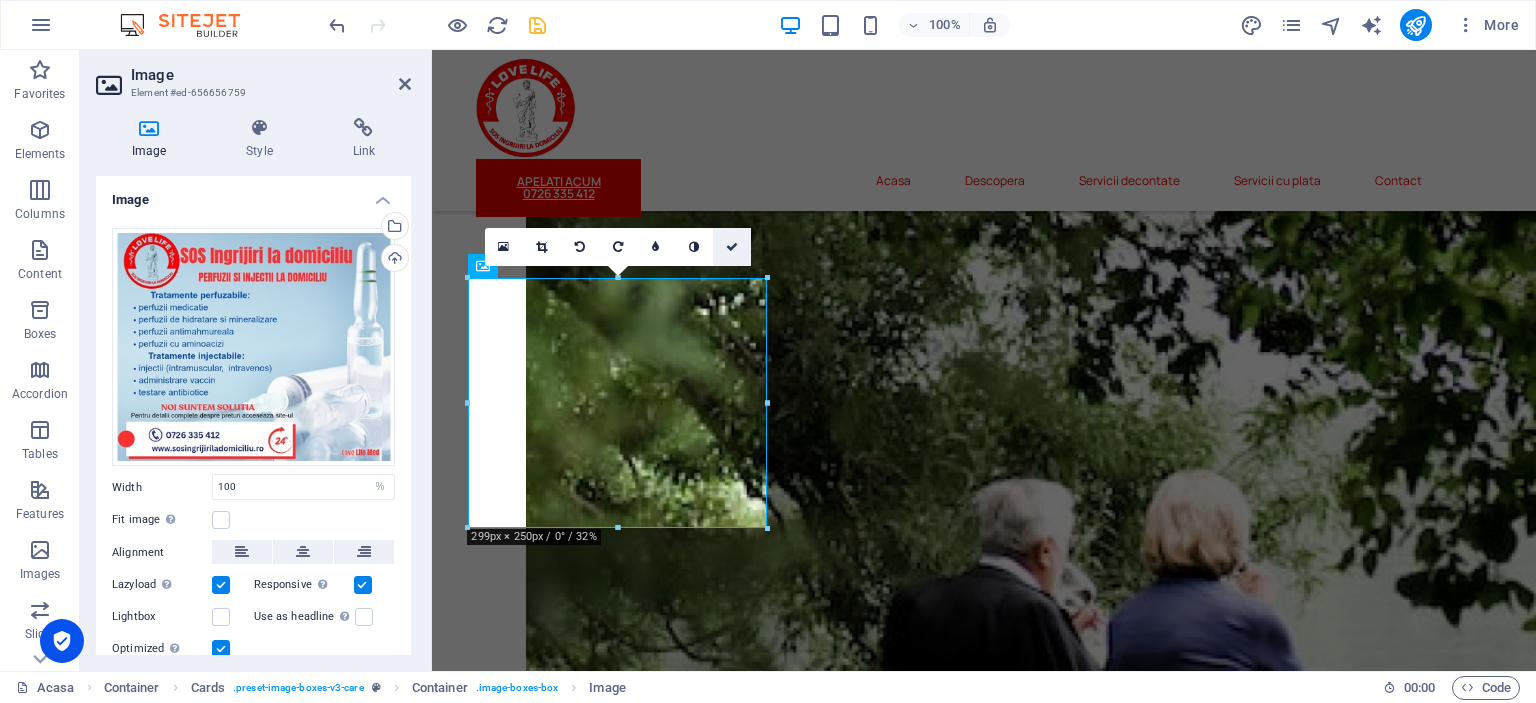 click at bounding box center [732, 247] 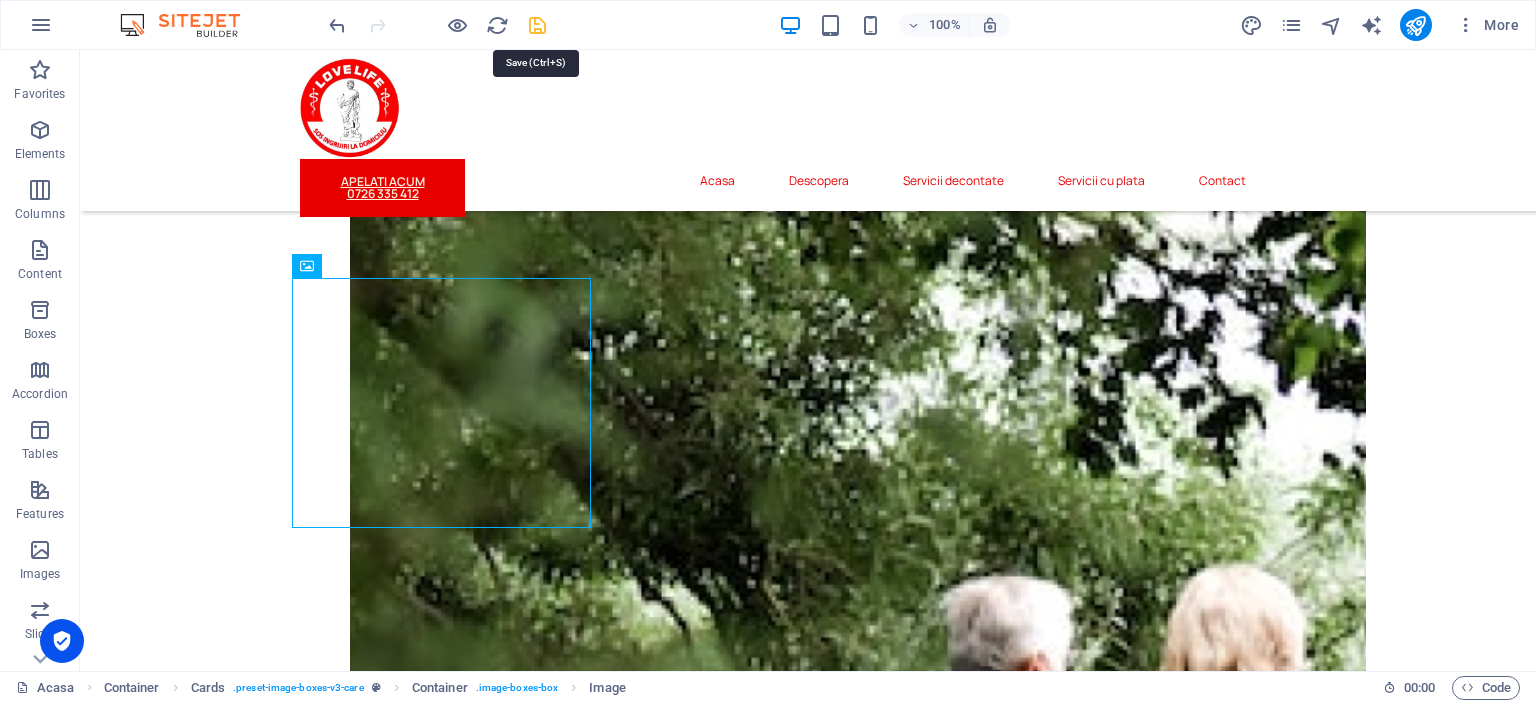 click at bounding box center [537, 25] 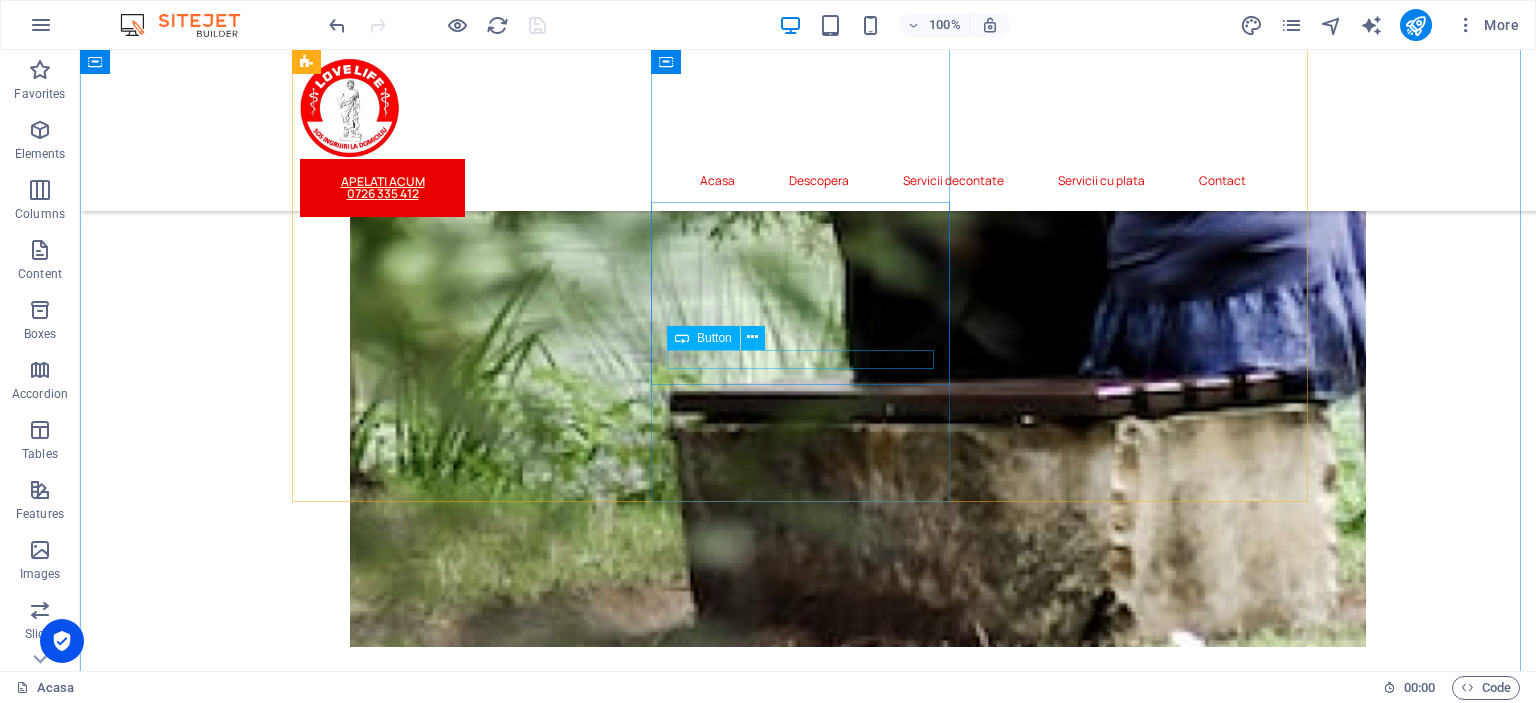 scroll, scrollTop: 1000, scrollLeft: 0, axis: vertical 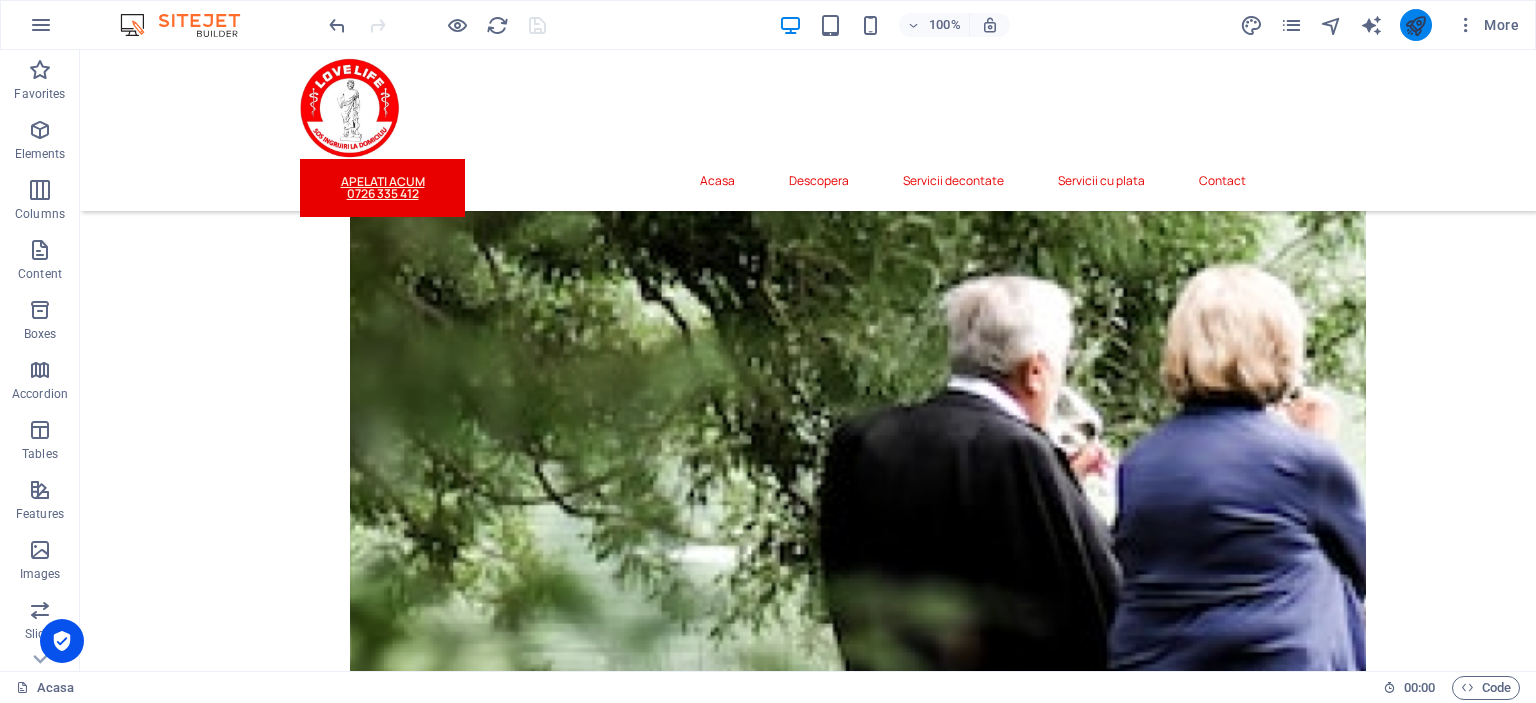 click at bounding box center (1416, 25) 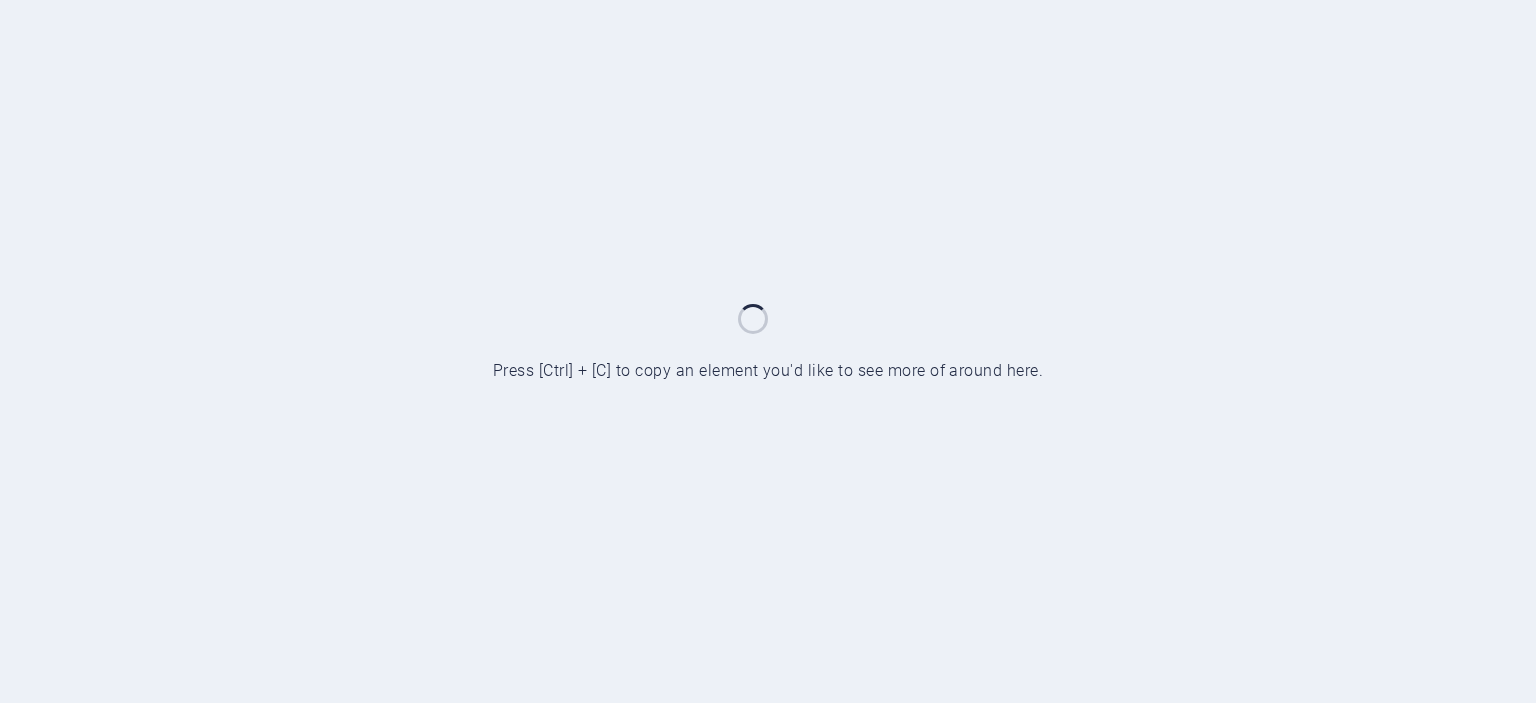 scroll, scrollTop: 0, scrollLeft: 0, axis: both 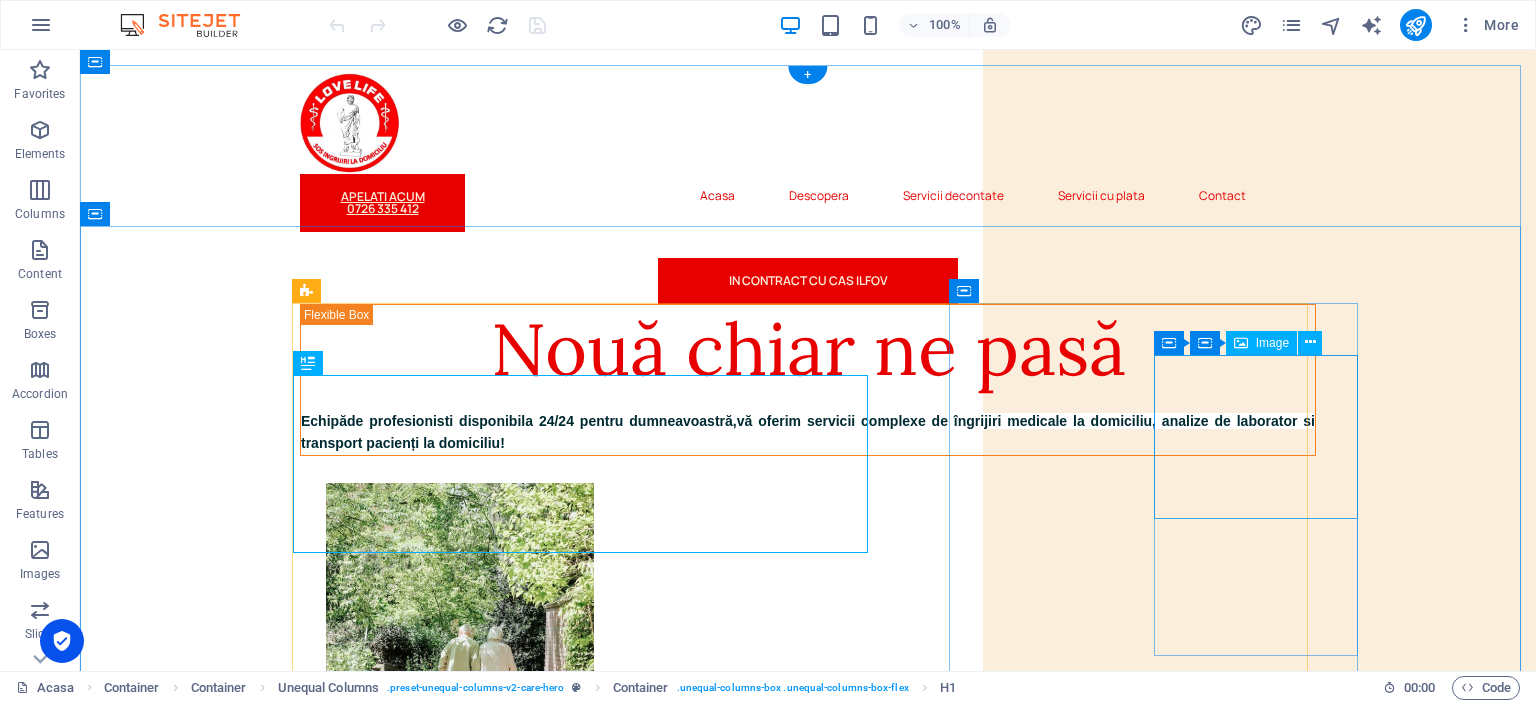 click at bounding box center (858, 1461) 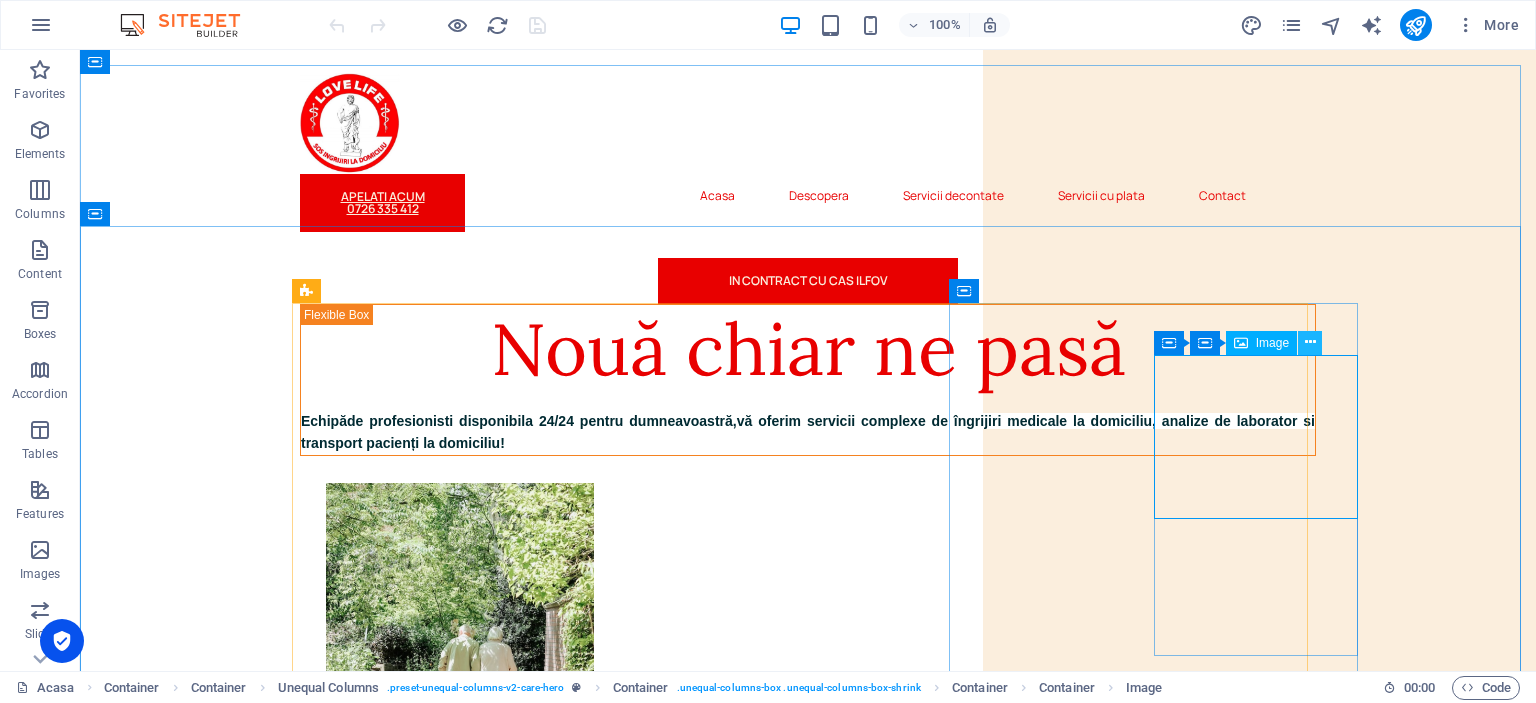 click at bounding box center [1310, 342] 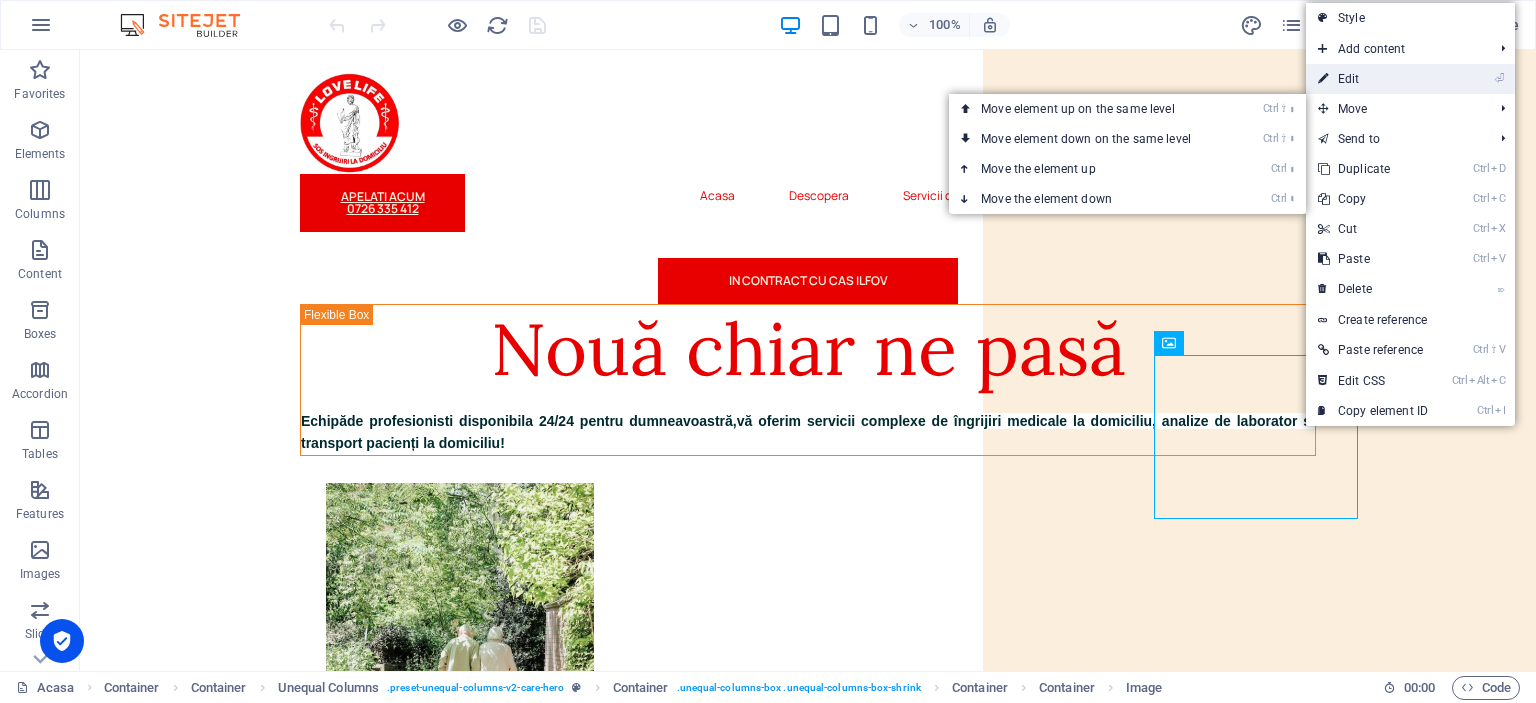 click on "⏎  Edit" at bounding box center [1373, 79] 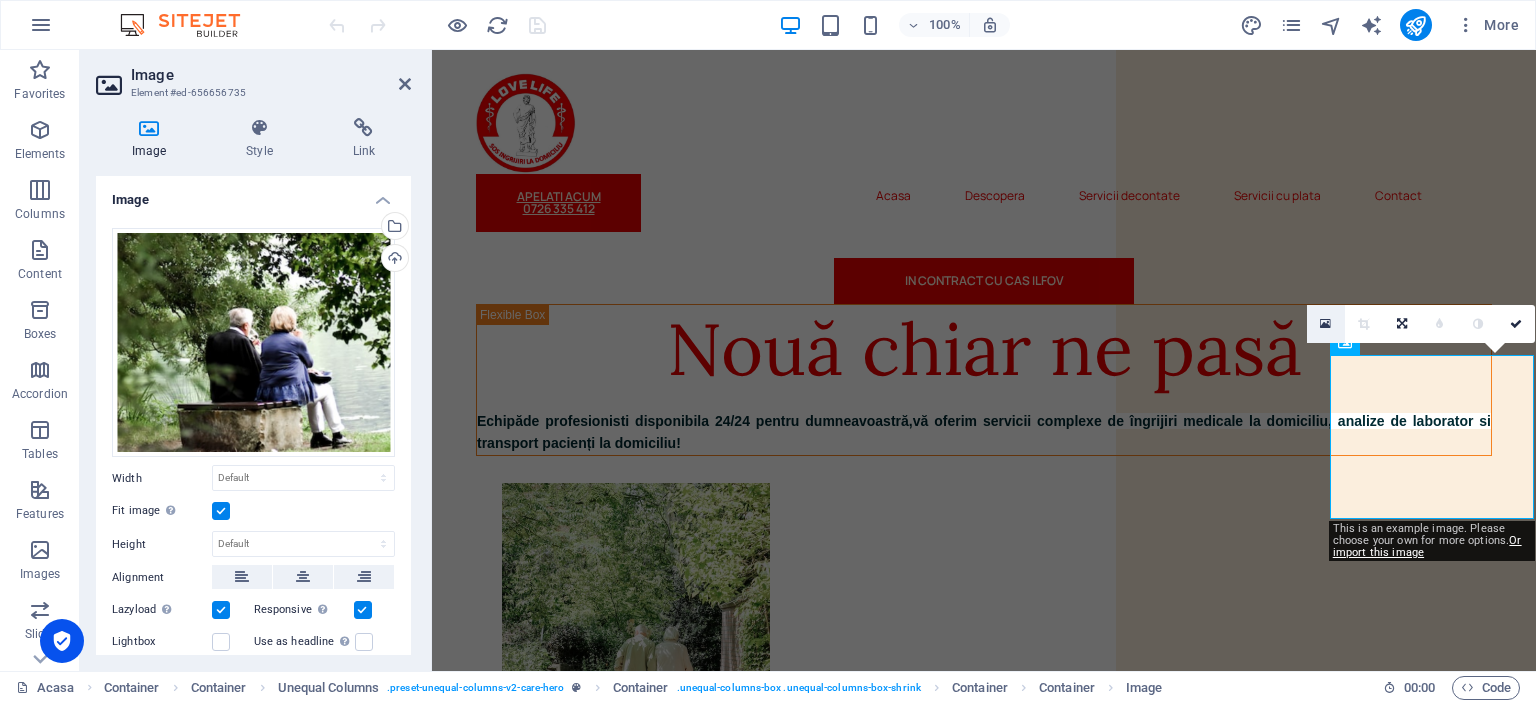 click at bounding box center [1325, 324] 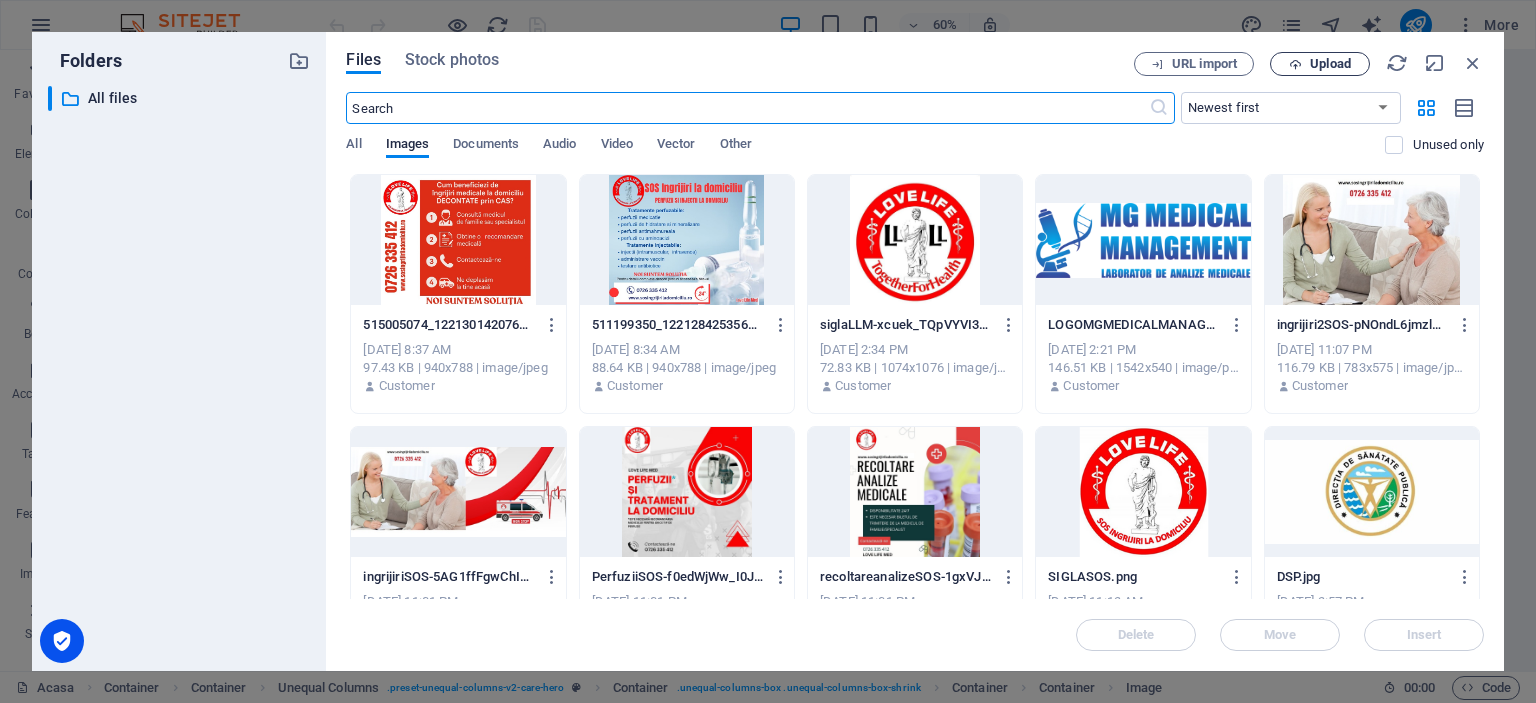 click on "Upload" at bounding box center (1330, 64) 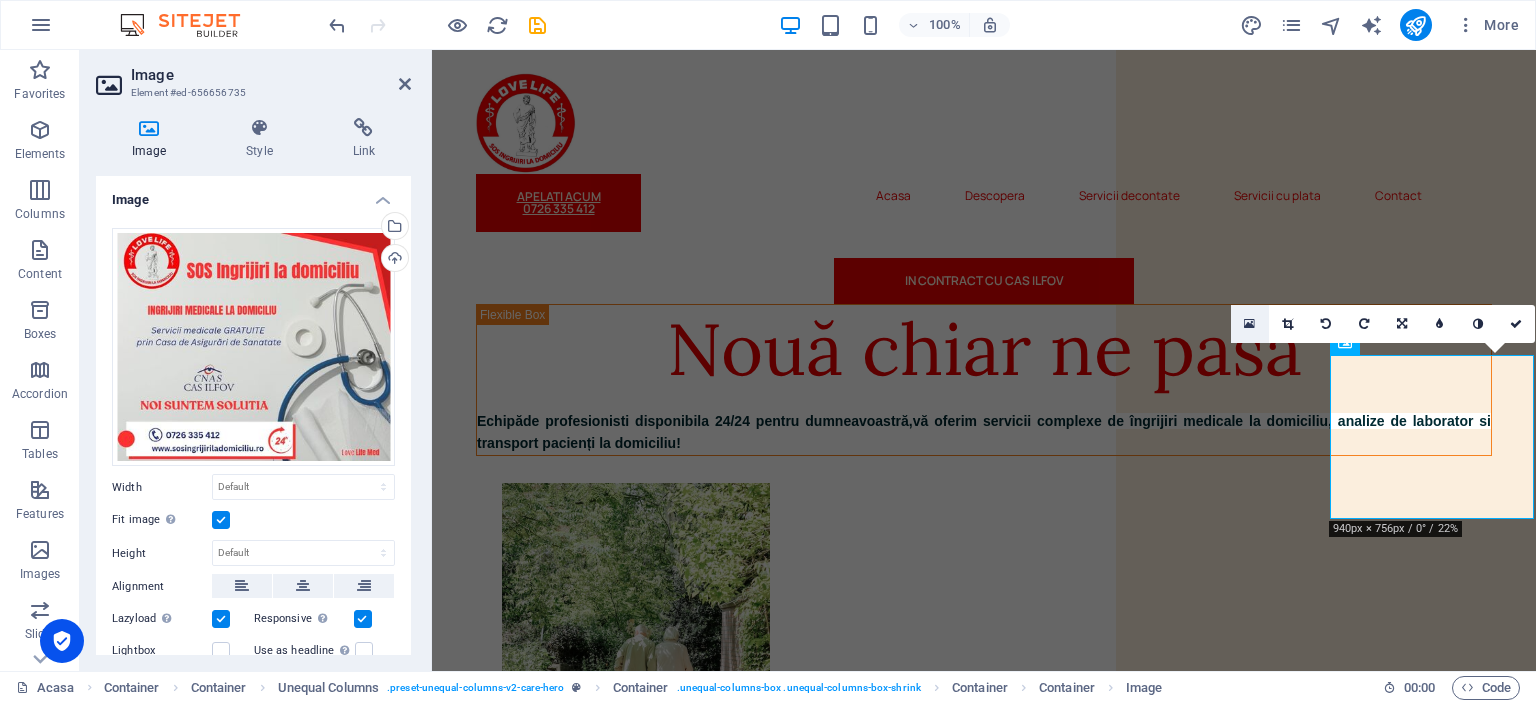 click at bounding box center [1250, 324] 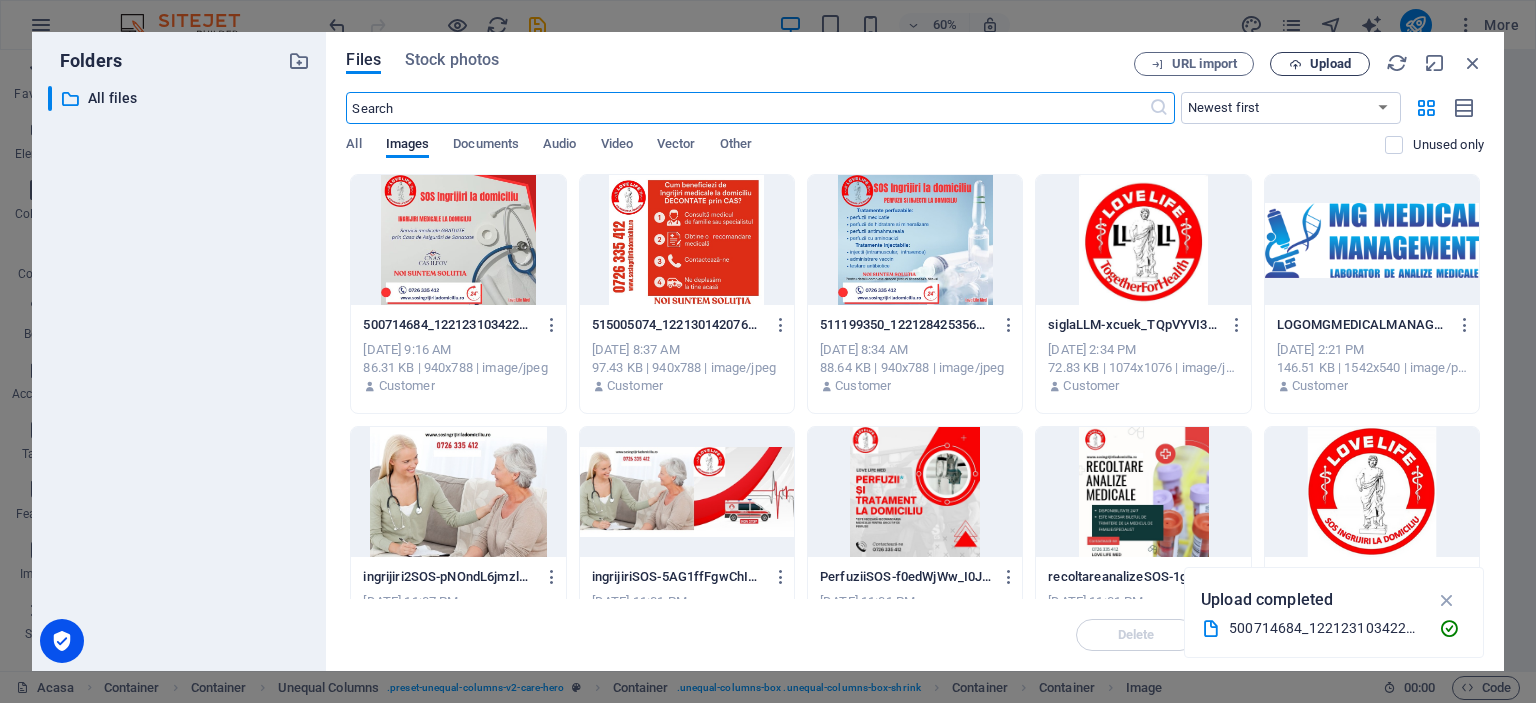 click on "Upload" at bounding box center (1330, 64) 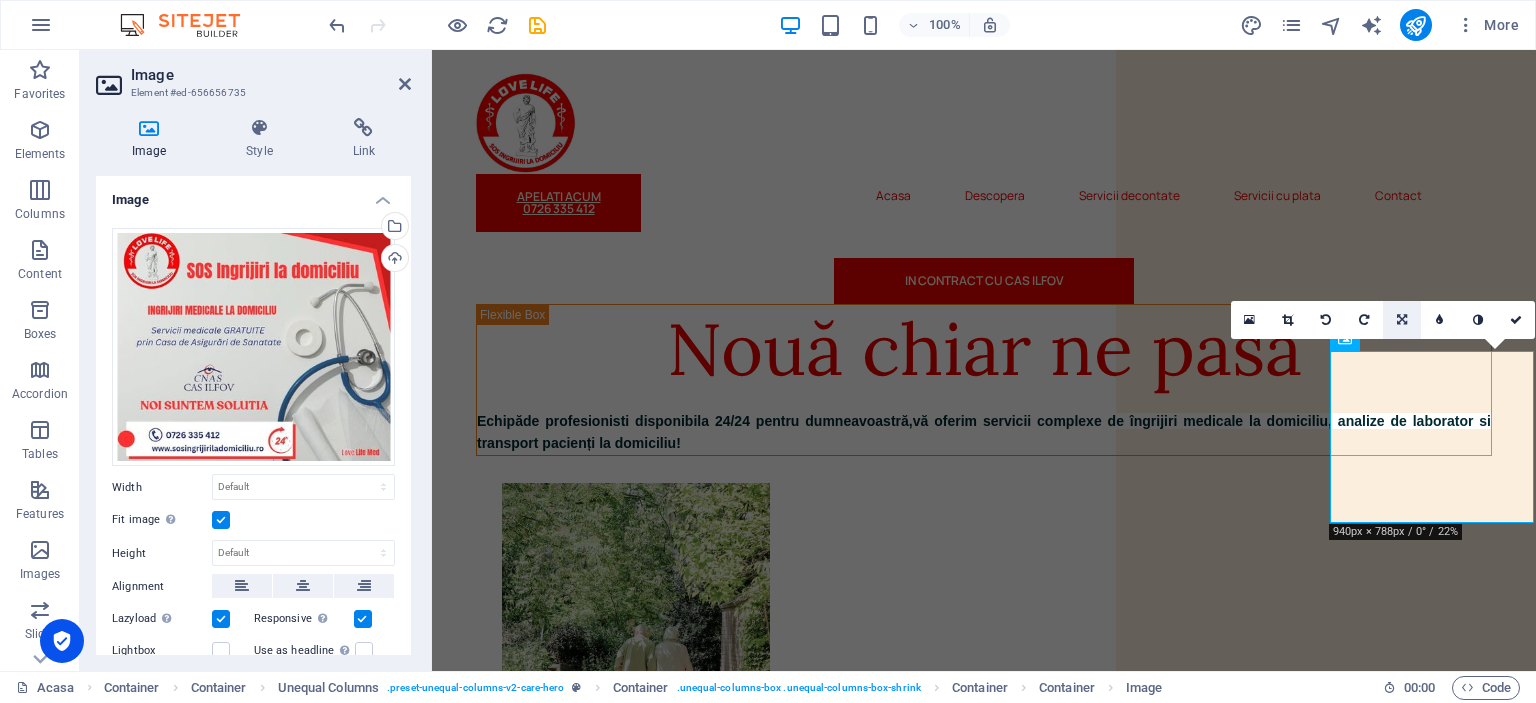 click at bounding box center (1402, 320) 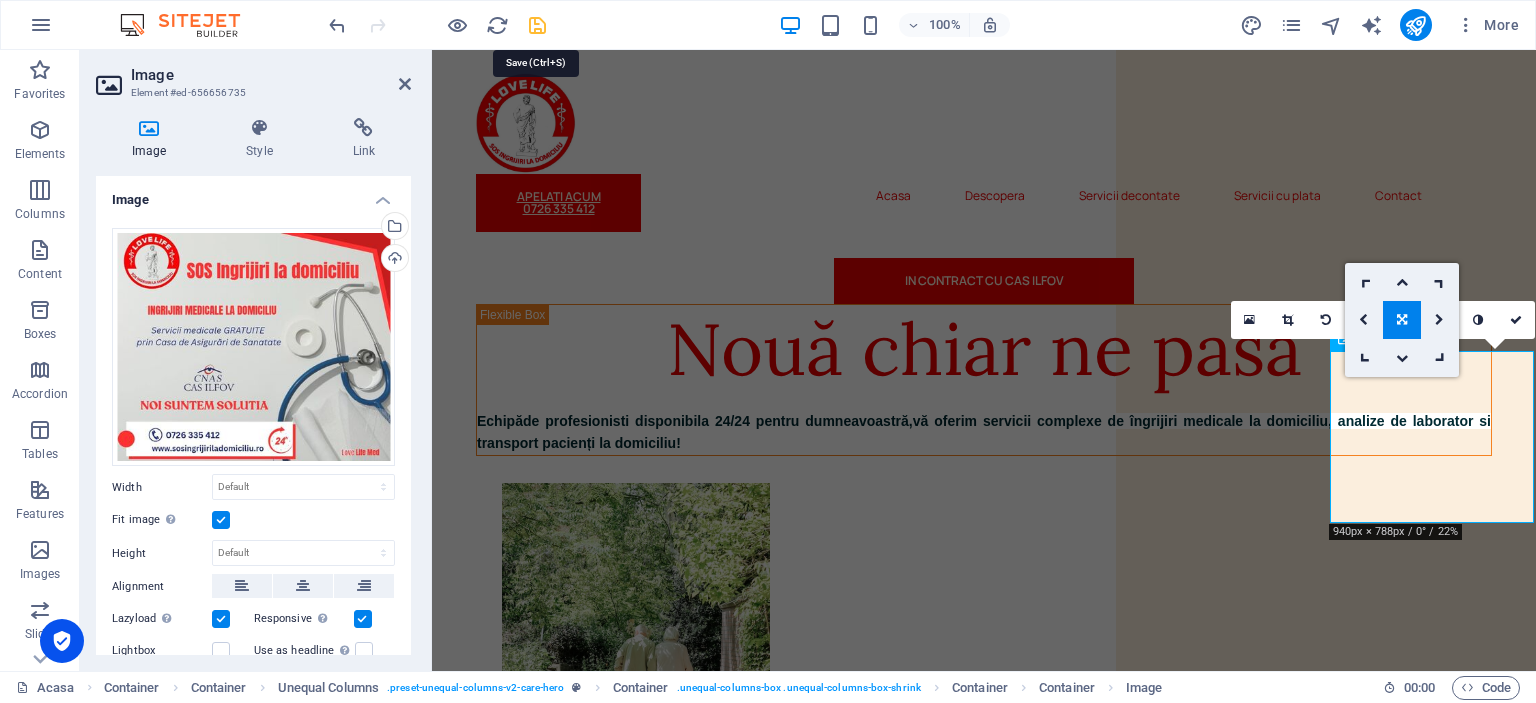 click at bounding box center (537, 25) 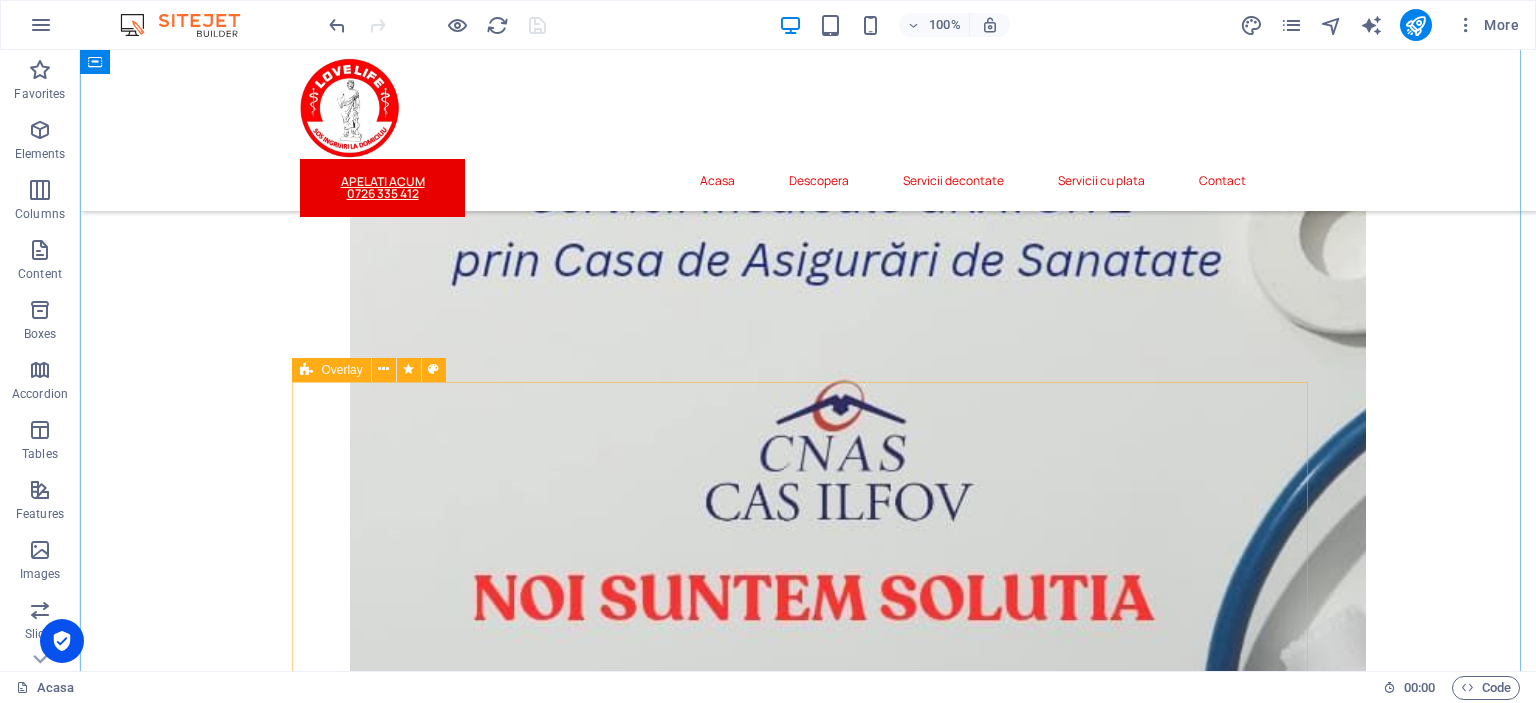 scroll, scrollTop: 800, scrollLeft: 0, axis: vertical 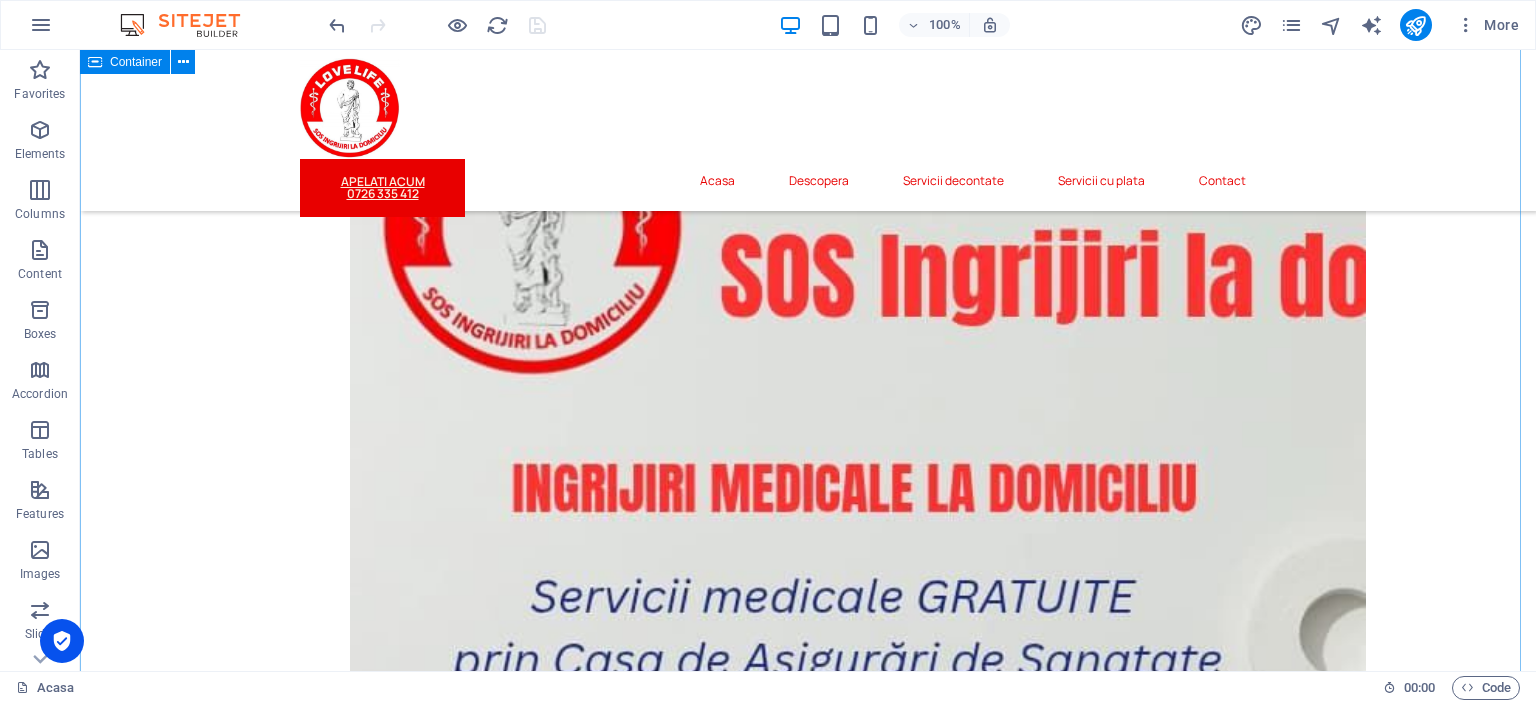 click on "Serviciile noastre Servicii cu plată sau decontate la domiciliu - TRATAMENTE INJECTABILE - TRATAMENTE ESCARA - INGRIJIRE PLAGI ADULTI SI COPII - SONDA URINARA - RECOLTARE ANALIZE - CLISME - ASPIRATIE ENDOTRAHEALA  Află mai multe      Investigații si kinetoterapie INVESTIGATII KINETOTERAPIE Află mai multe      Consultații și tratament CONSULTATII SI TRATAMENT  MEDICINA DE URGENTA ORTOPEDIE Află mai multe      Servicii cu plată sau decontate la domiciliu -  TRATAMENTE INJECTABILE - INJECTII *INTRAVENOS  *INTRAMUSCULAR *INTRADERMIC  *SUBCUTAN  - PERFUZII MEDICATIE (MONTARE PERFUZIE SI ADMINISTRARE MEDICATIE) - PERFUZII ANTIMAHMUREALA  - PERFUZII DE HIDRATARE SI MINERALIZARE - PERFUZII CU AMINOACIZI - ADMINISTRARE VACCIN  - TESTARE ANTIBIOTICE - TRATAMENTE ESCARE * ESCARA GRAD 1  * ESCARA GRAD 2  * ESCARA GRAD 3  * ESCARA GRAD 4  SERVICII INCLUSE: - IDENTIFICARE STADIU ESCARA - DEBRIDARE ESCARA - PANSAMENT CU CONSUMABILE INCLUSE - PLAN DE INGRIJIRI - INSTRUIRE PACIENT SI APARTINATOR" at bounding box center (808, 4737) 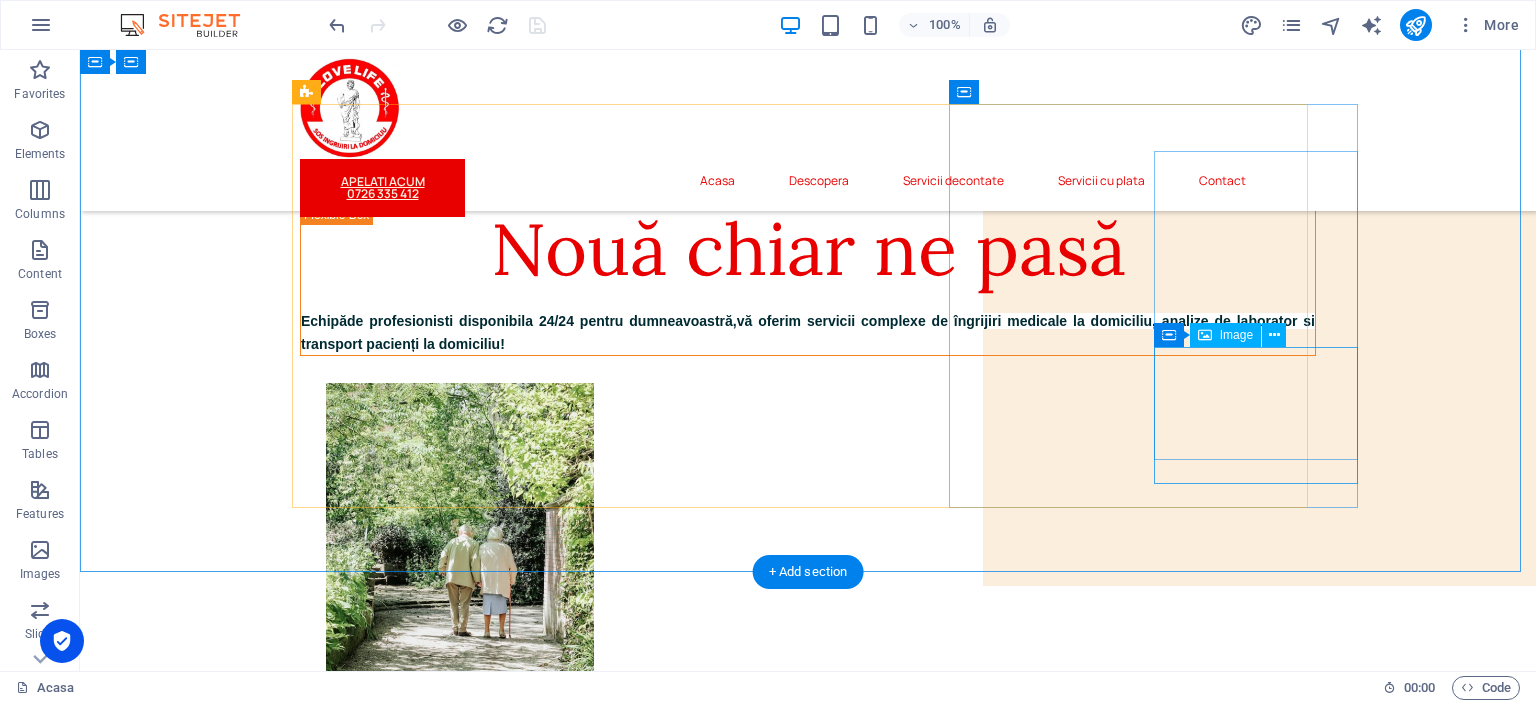 scroll, scrollTop: 200, scrollLeft: 0, axis: vertical 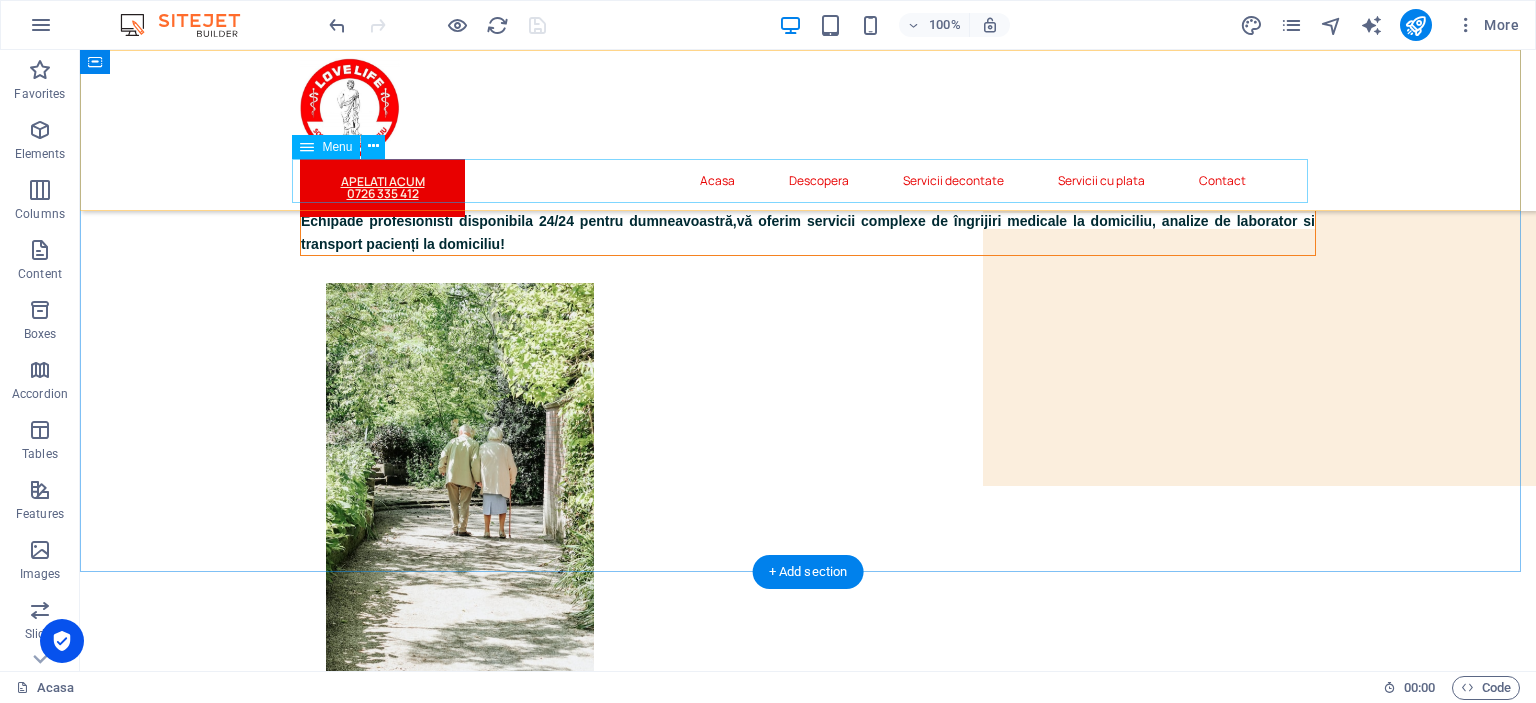 click on "Acasa Descopera Servicii decontate Servicii cu plata Contact" at bounding box center (808, 181) 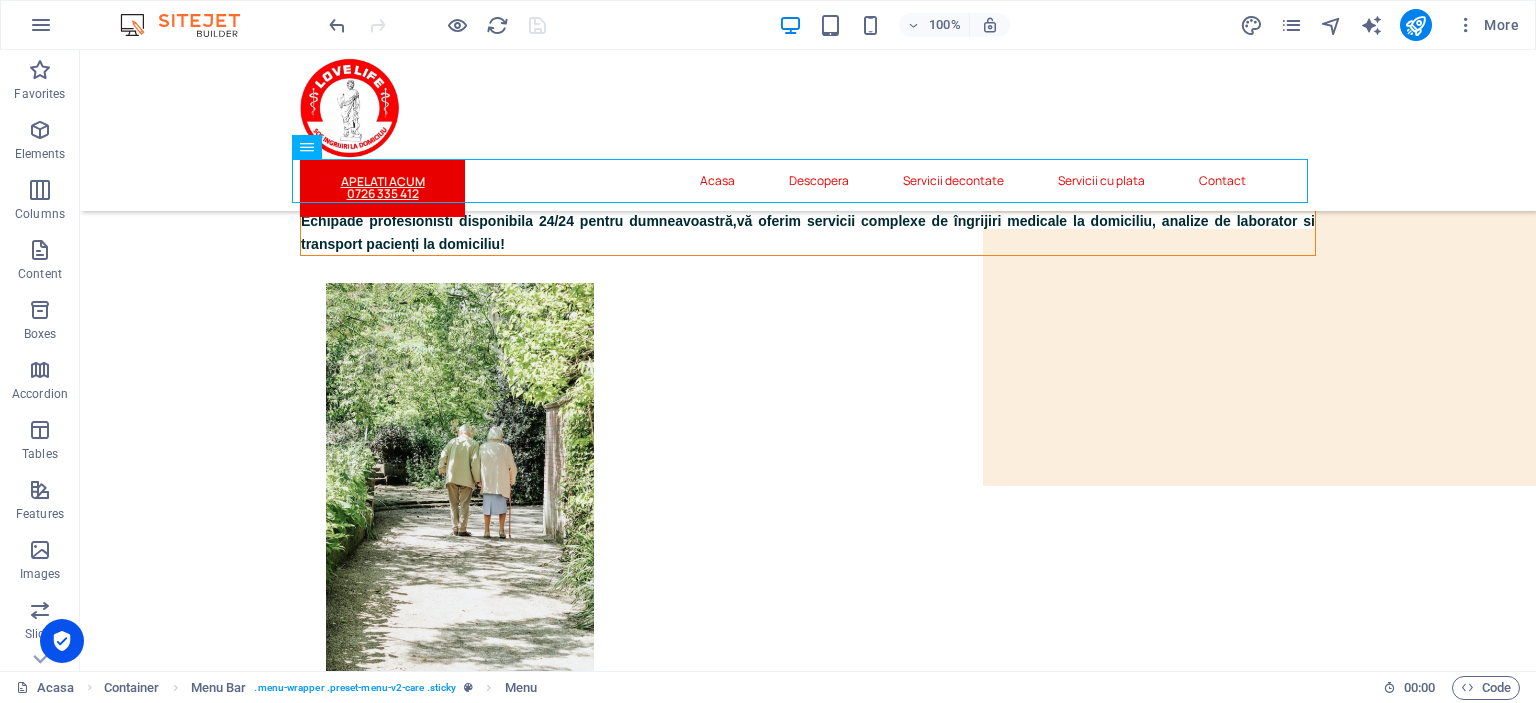 click on "More" at bounding box center [1383, 25] 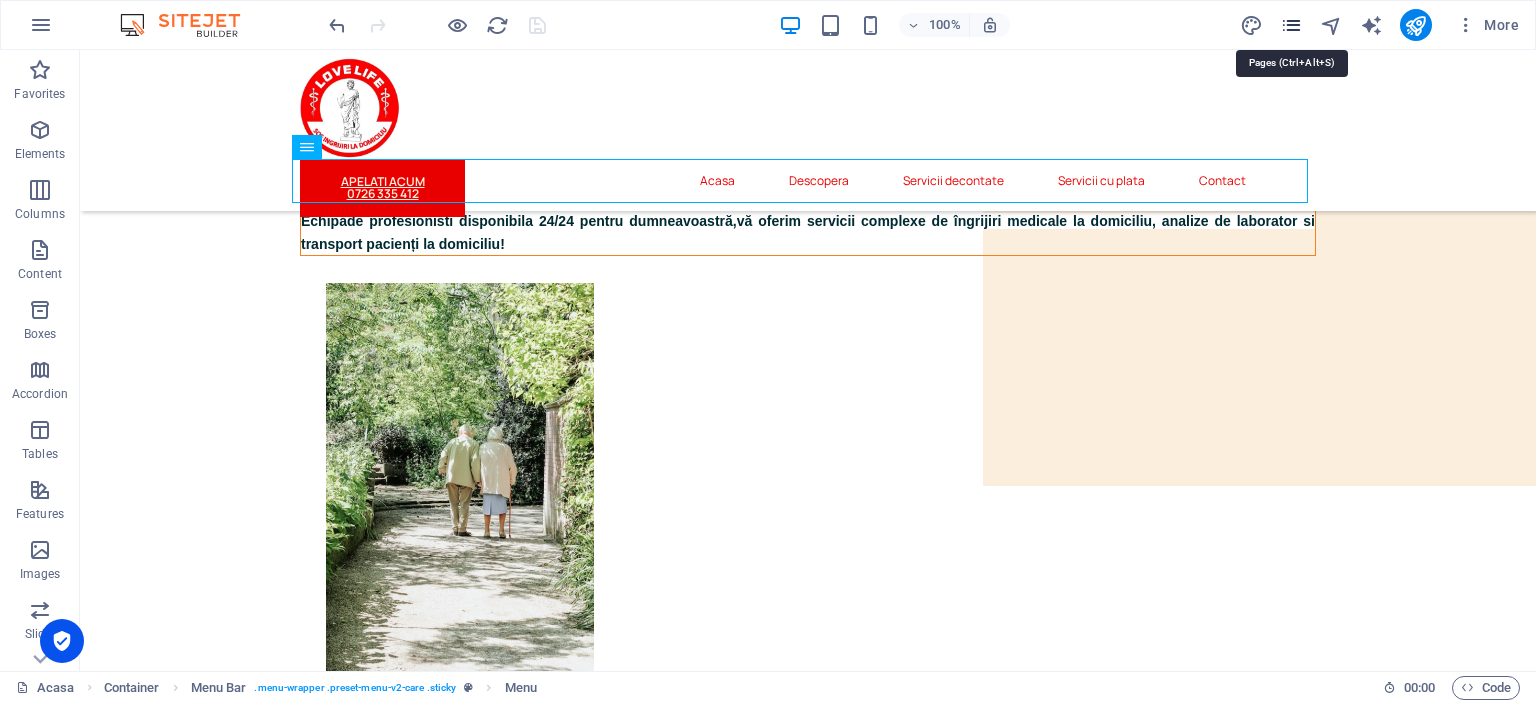 click at bounding box center [1291, 25] 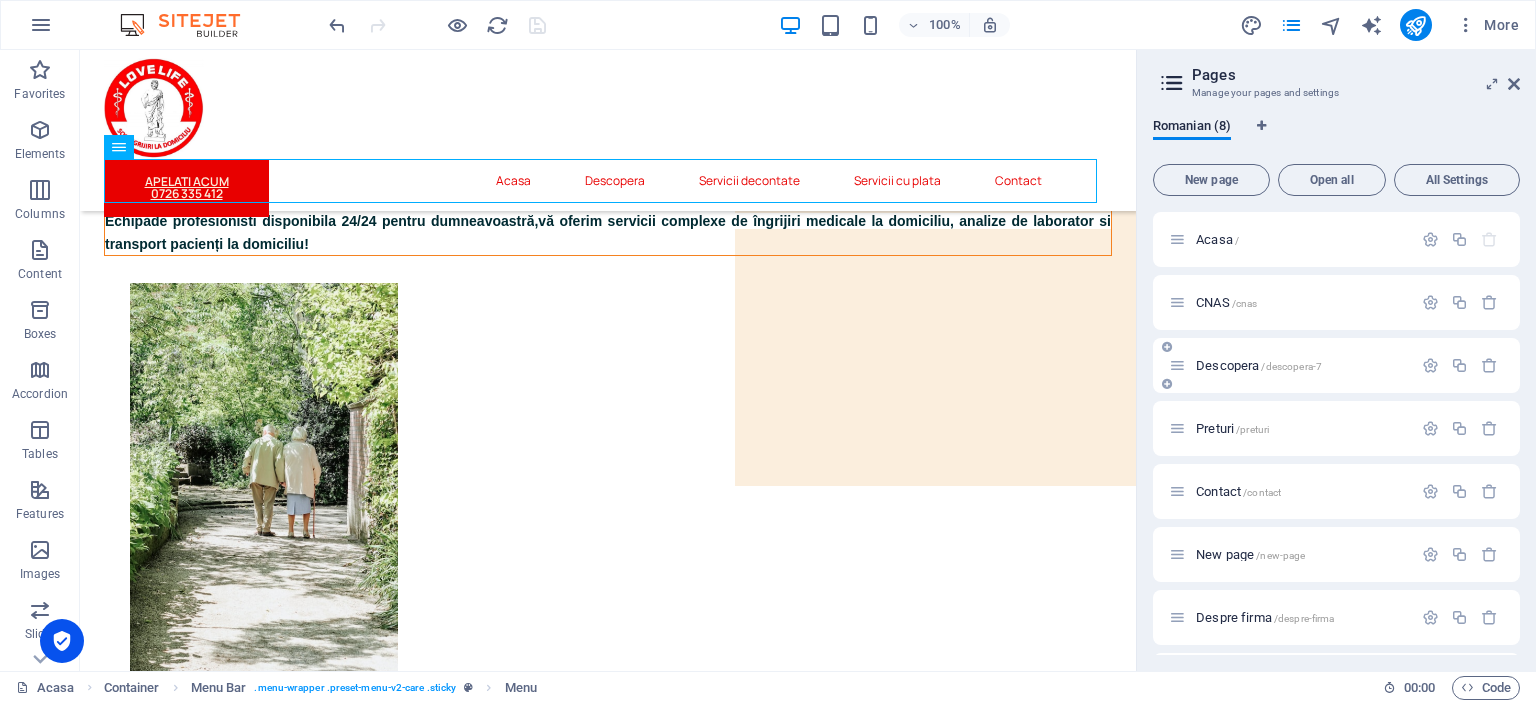 click on "Descopera /descopera-7" at bounding box center [1259, 365] 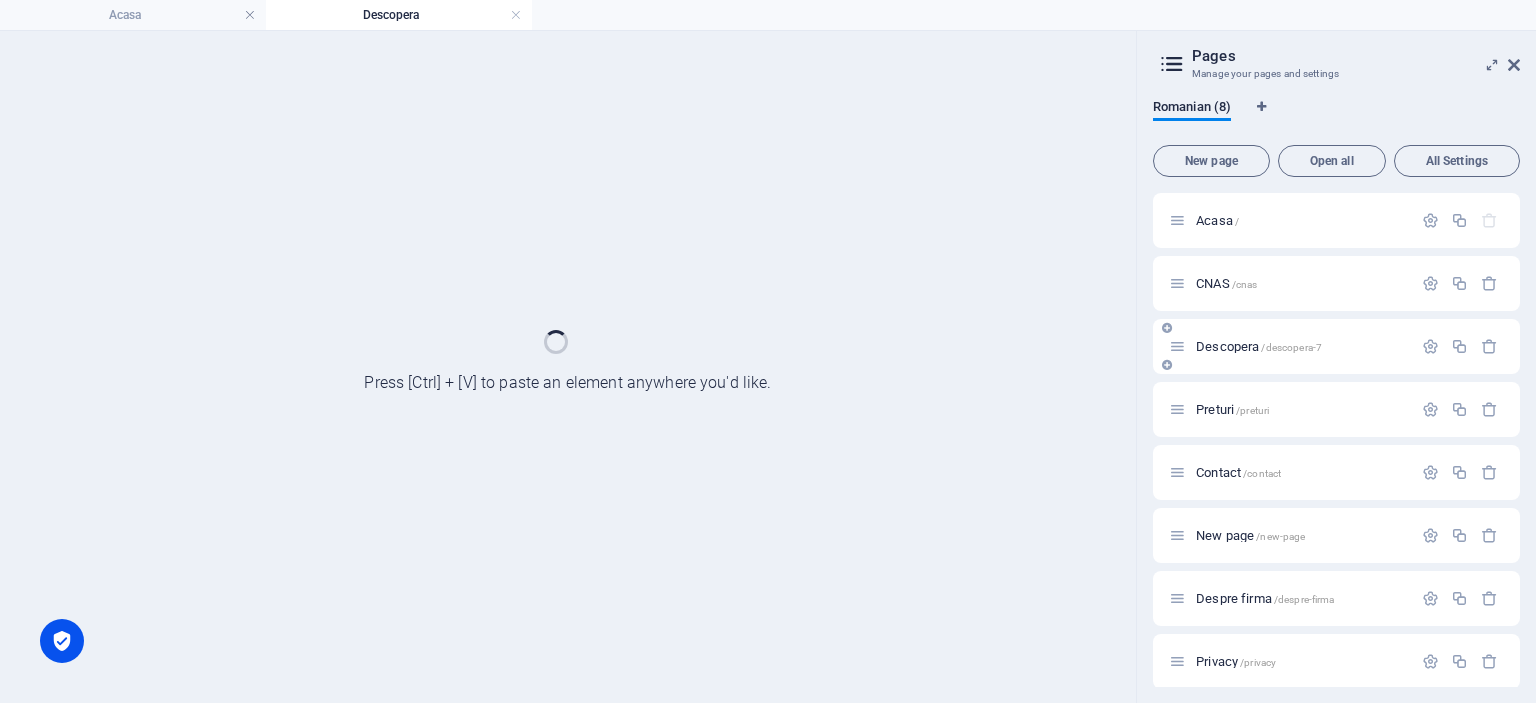 scroll, scrollTop: 0, scrollLeft: 0, axis: both 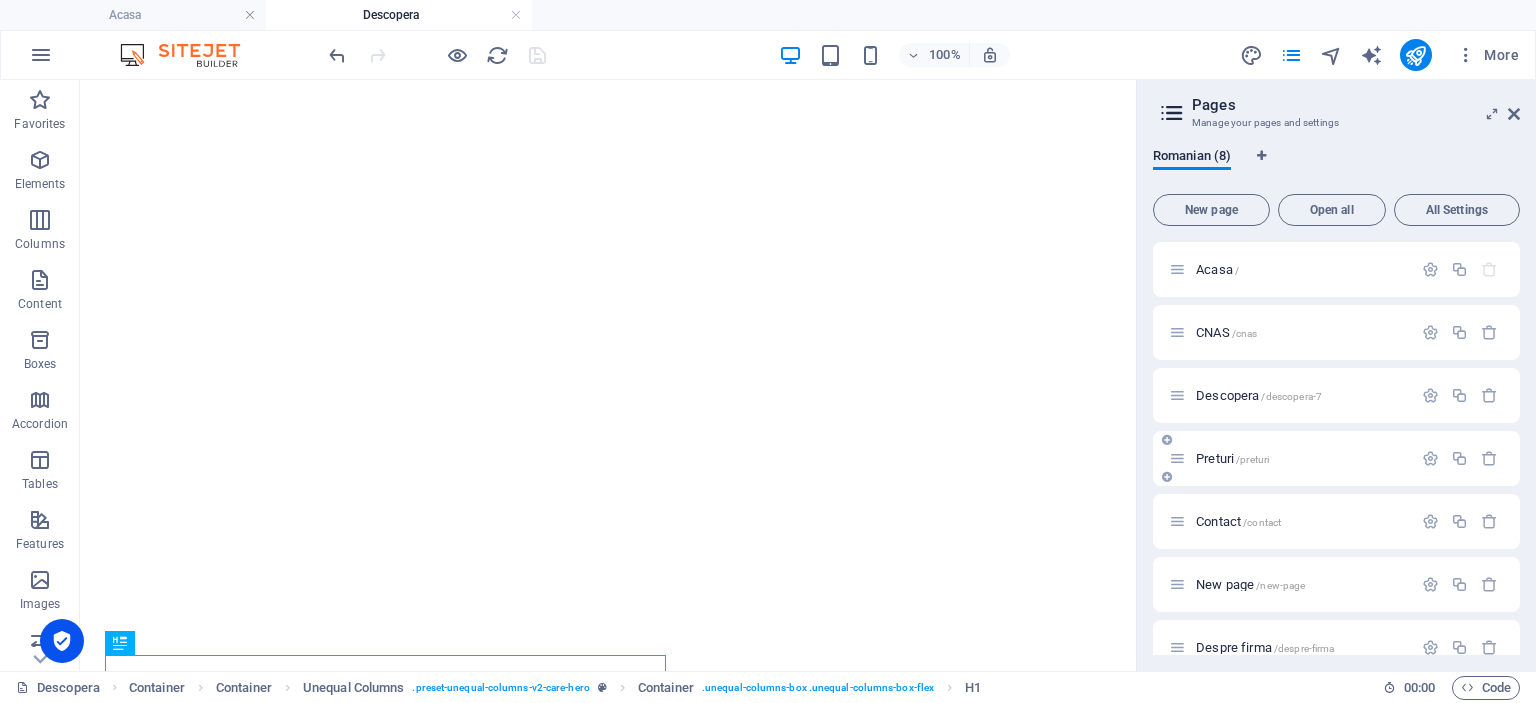 click on "Preturi /preturi" at bounding box center [1290, 458] 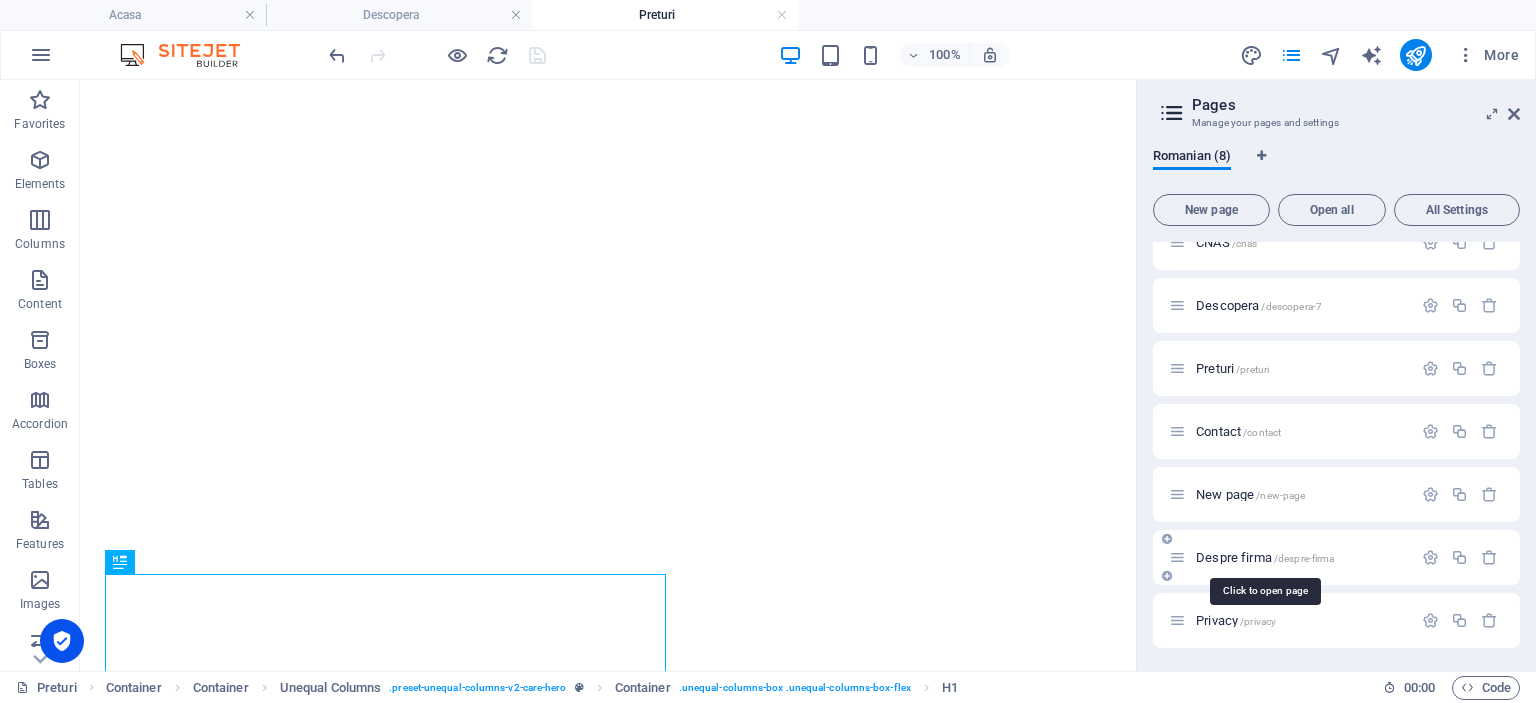 scroll, scrollTop: 0, scrollLeft: 0, axis: both 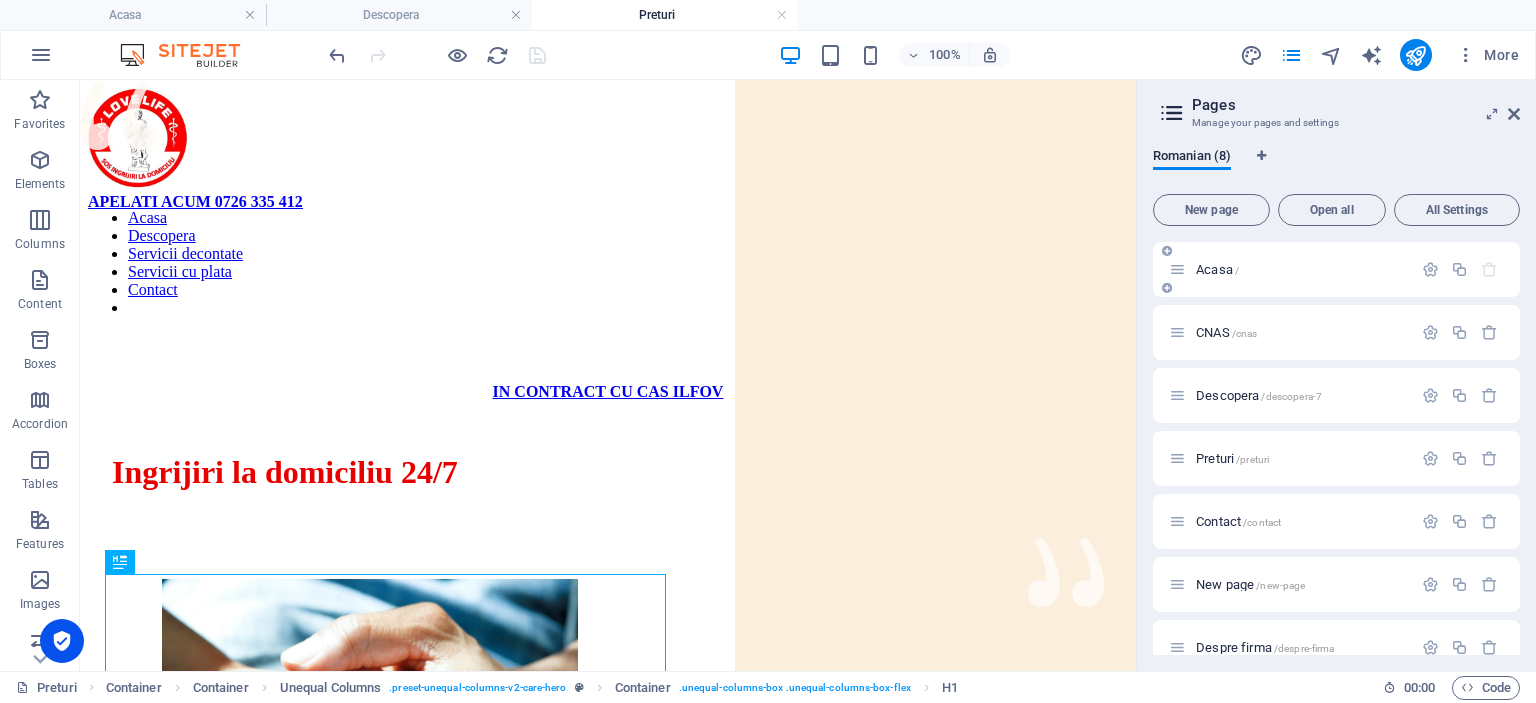 click on "Acasa /" at bounding box center (1290, 269) 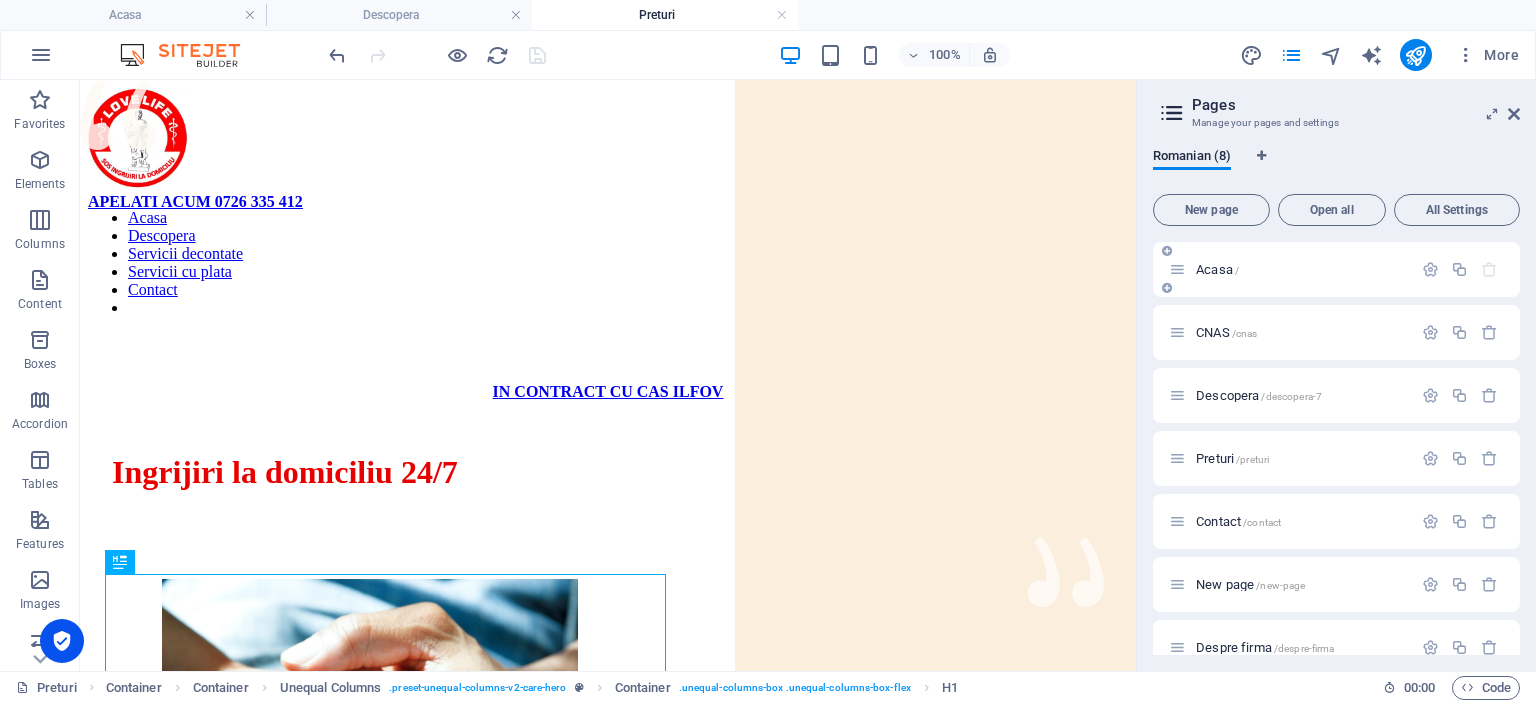 click on "Acasa /" at bounding box center (1217, 269) 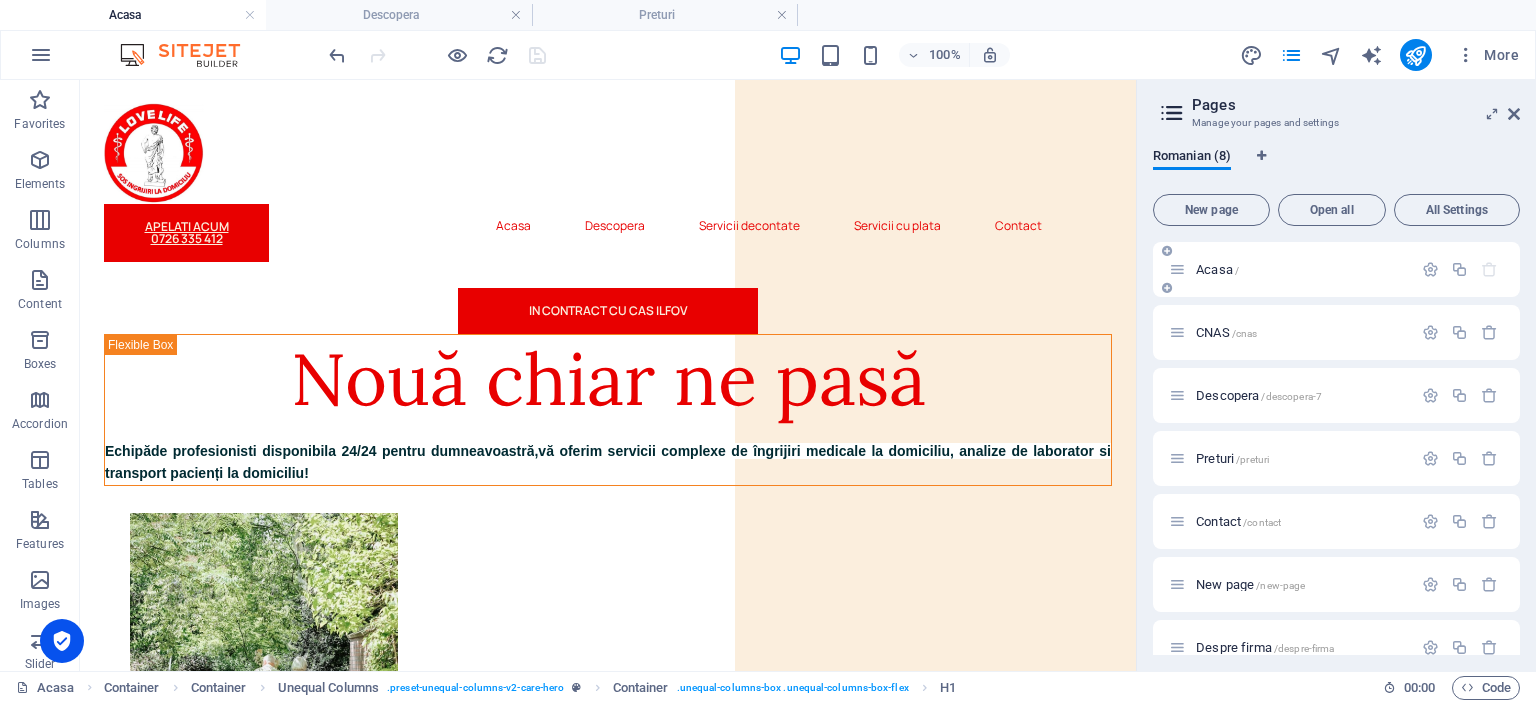 scroll, scrollTop: 200, scrollLeft: 0, axis: vertical 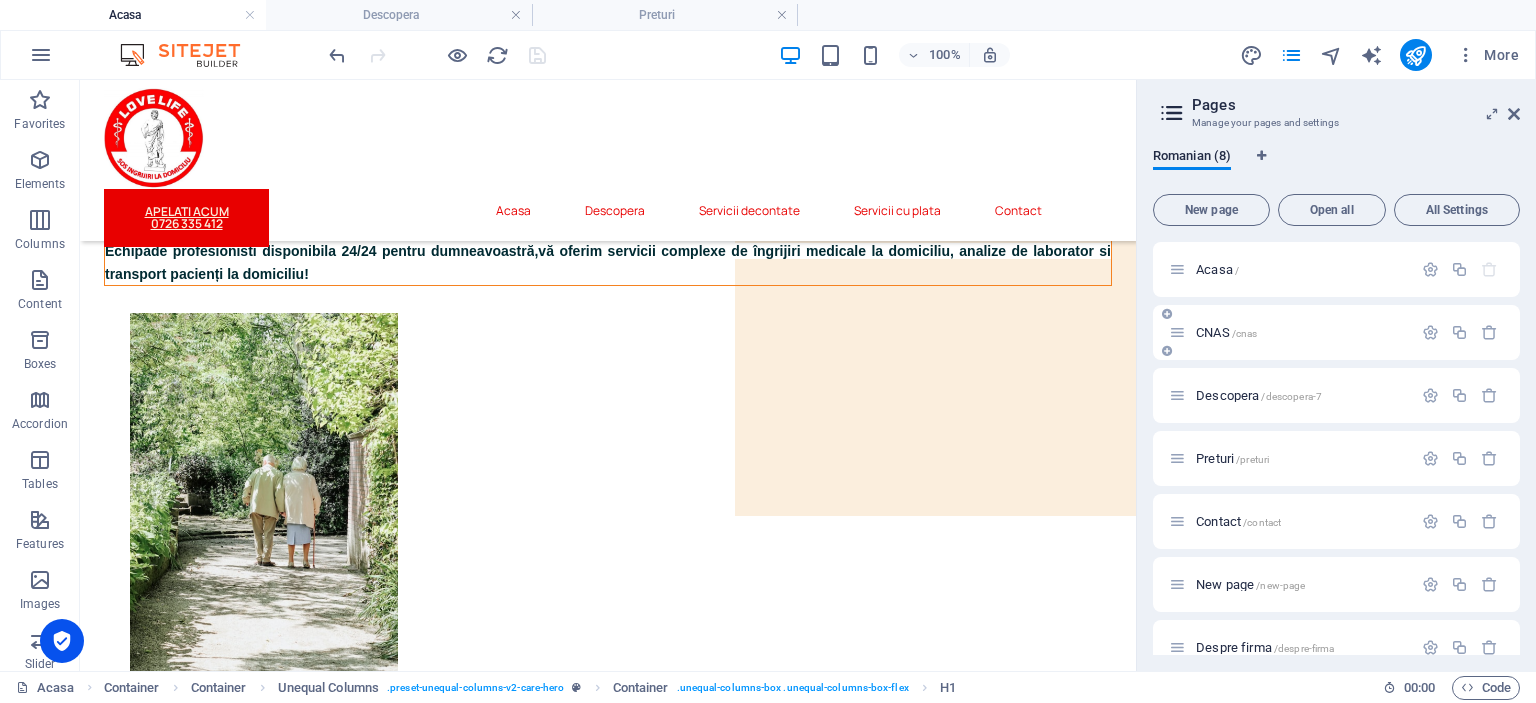 click on "CNAS /cnas" at bounding box center (1290, 332) 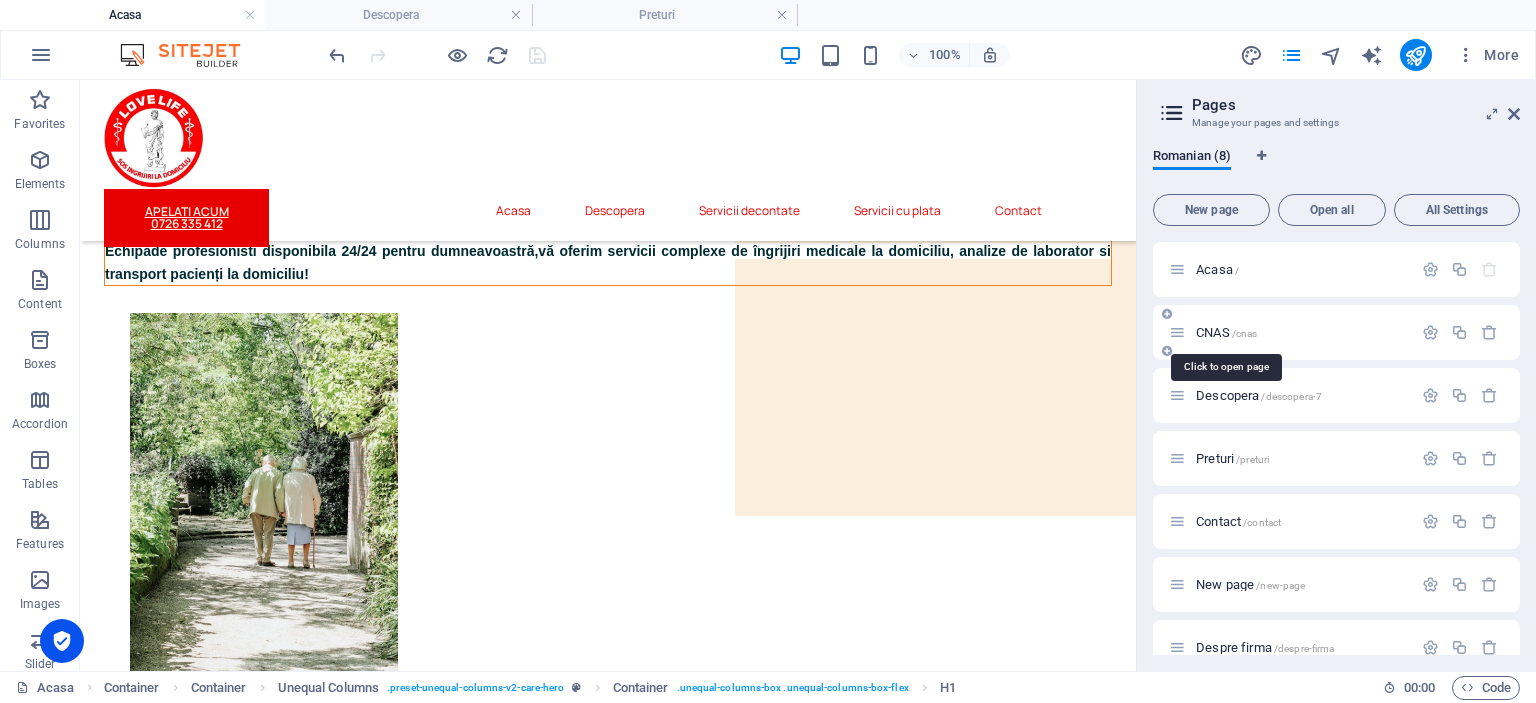 click on "CNAS /cnas" at bounding box center (1226, 332) 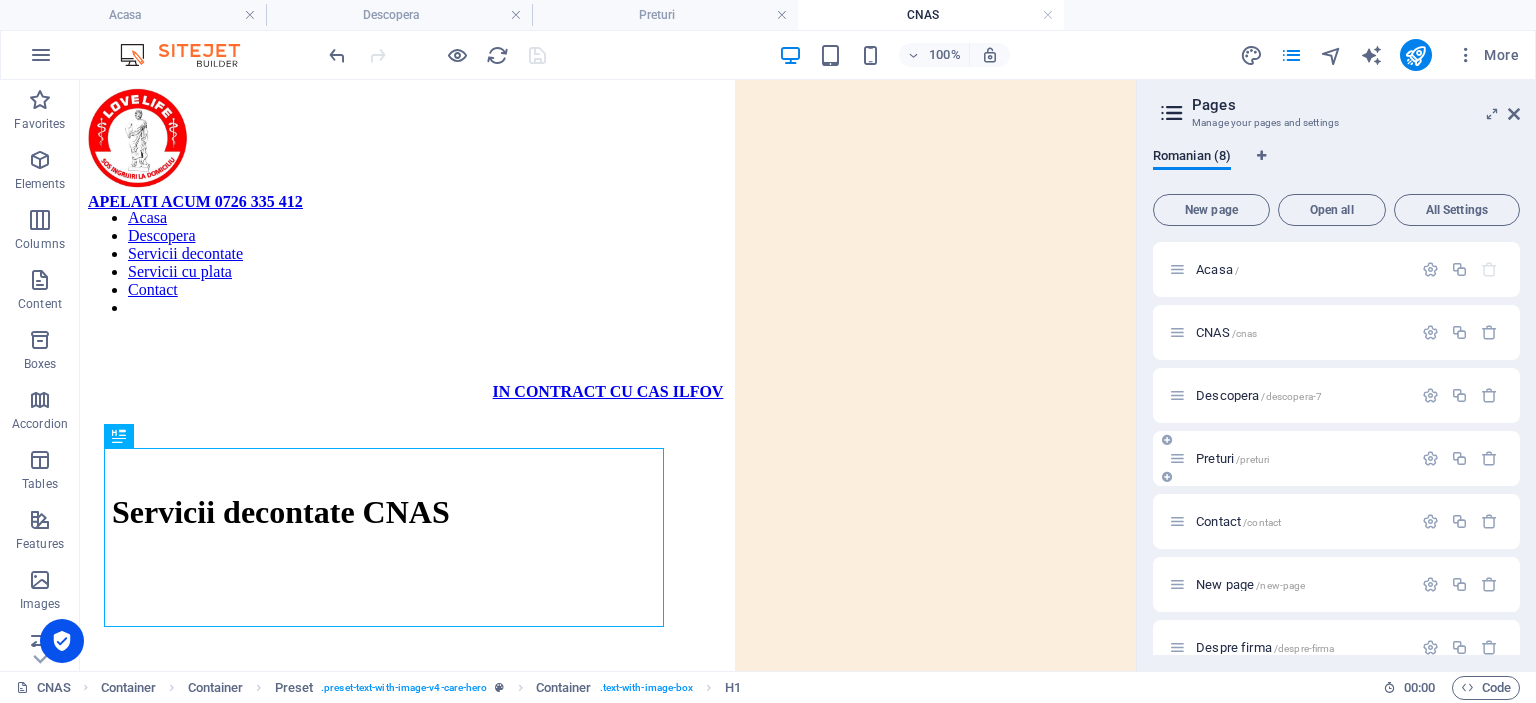 scroll, scrollTop: 0, scrollLeft: 0, axis: both 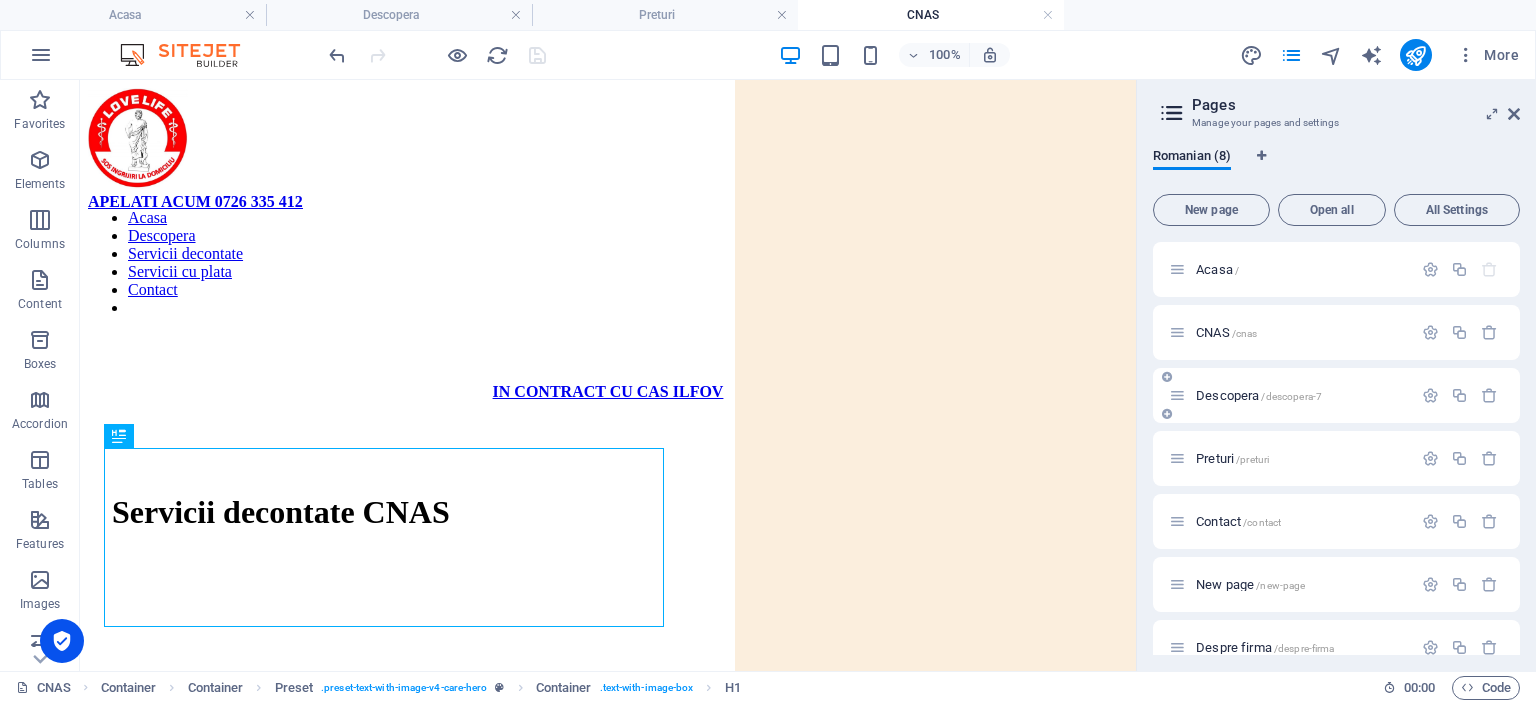 click on "Descopera /descopera-7" at bounding box center (1259, 395) 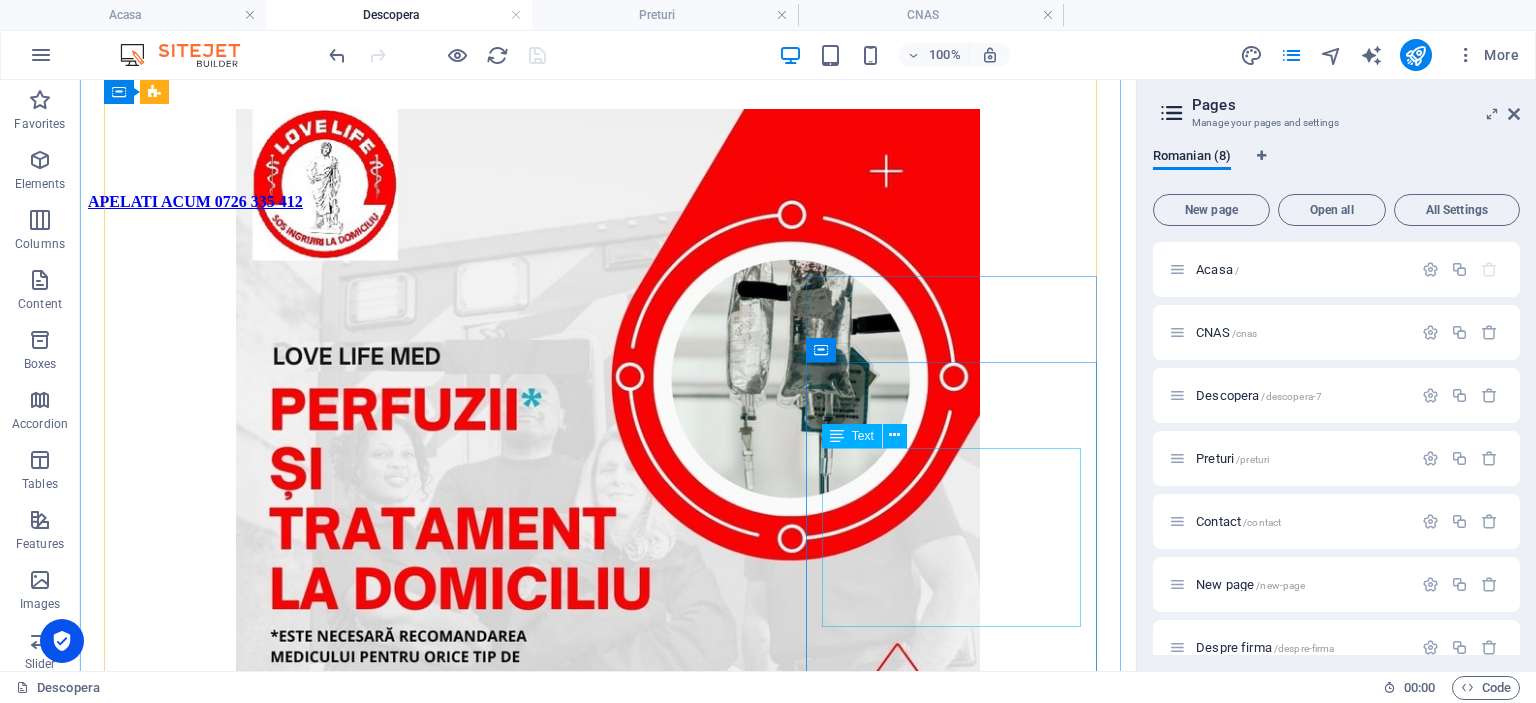 scroll, scrollTop: 1600, scrollLeft: 0, axis: vertical 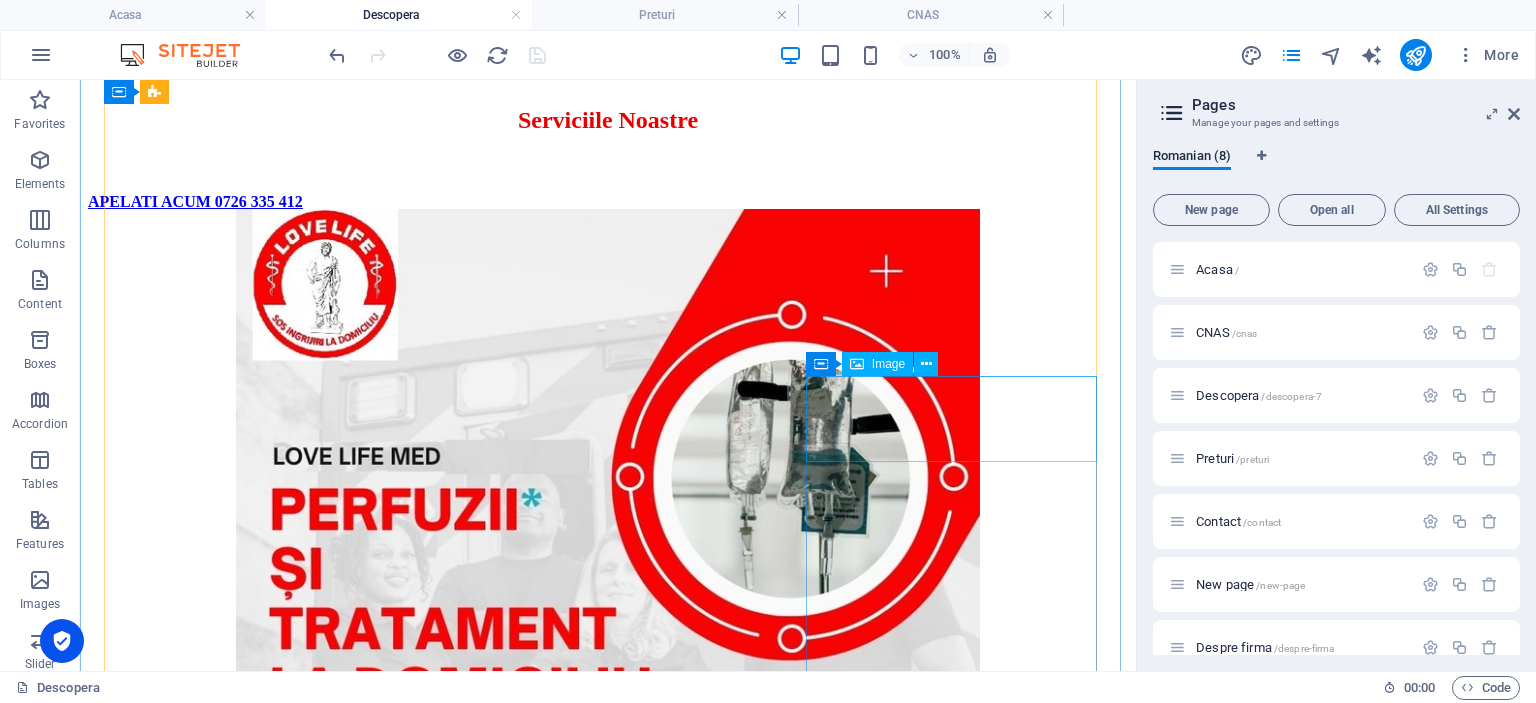 click on "Image" at bounding box center (877, 364) 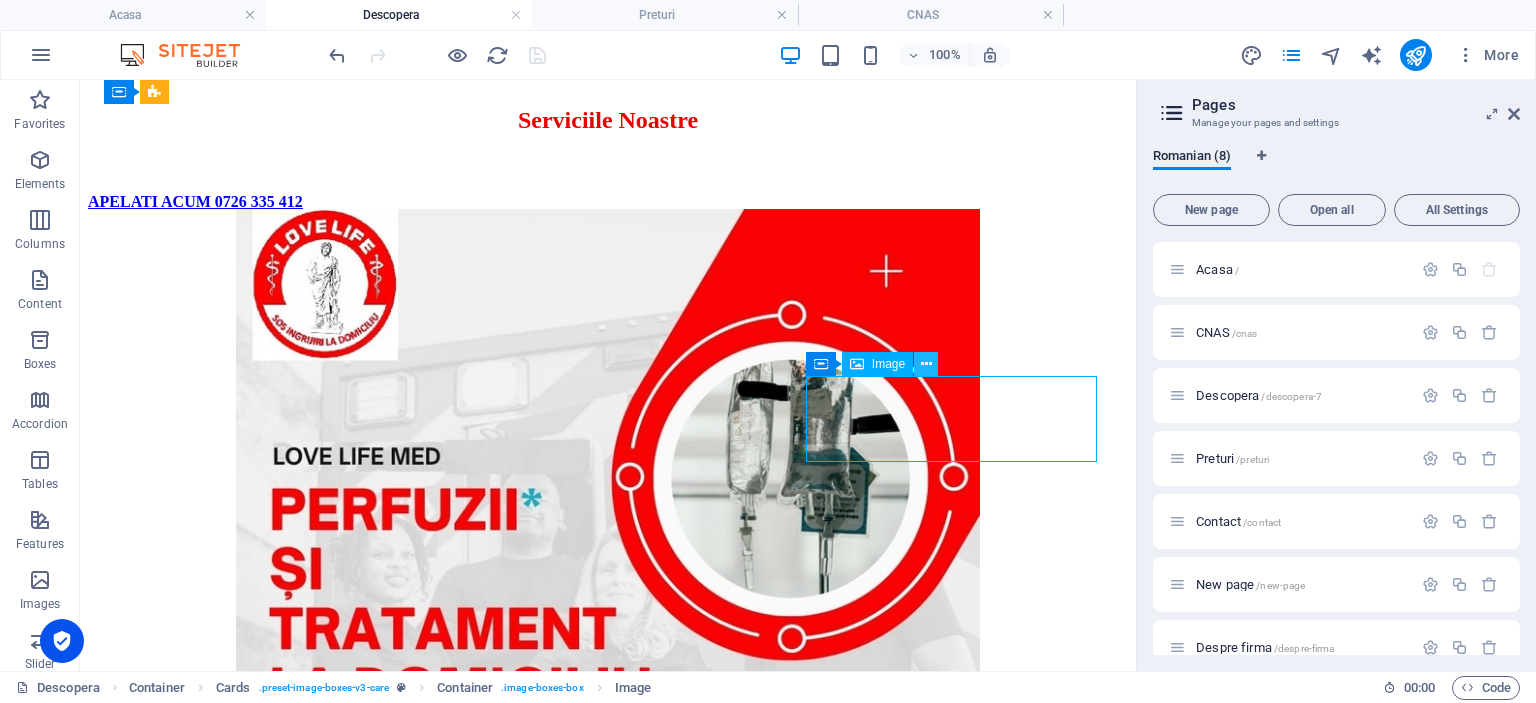 click at bounding box center (926, 364) 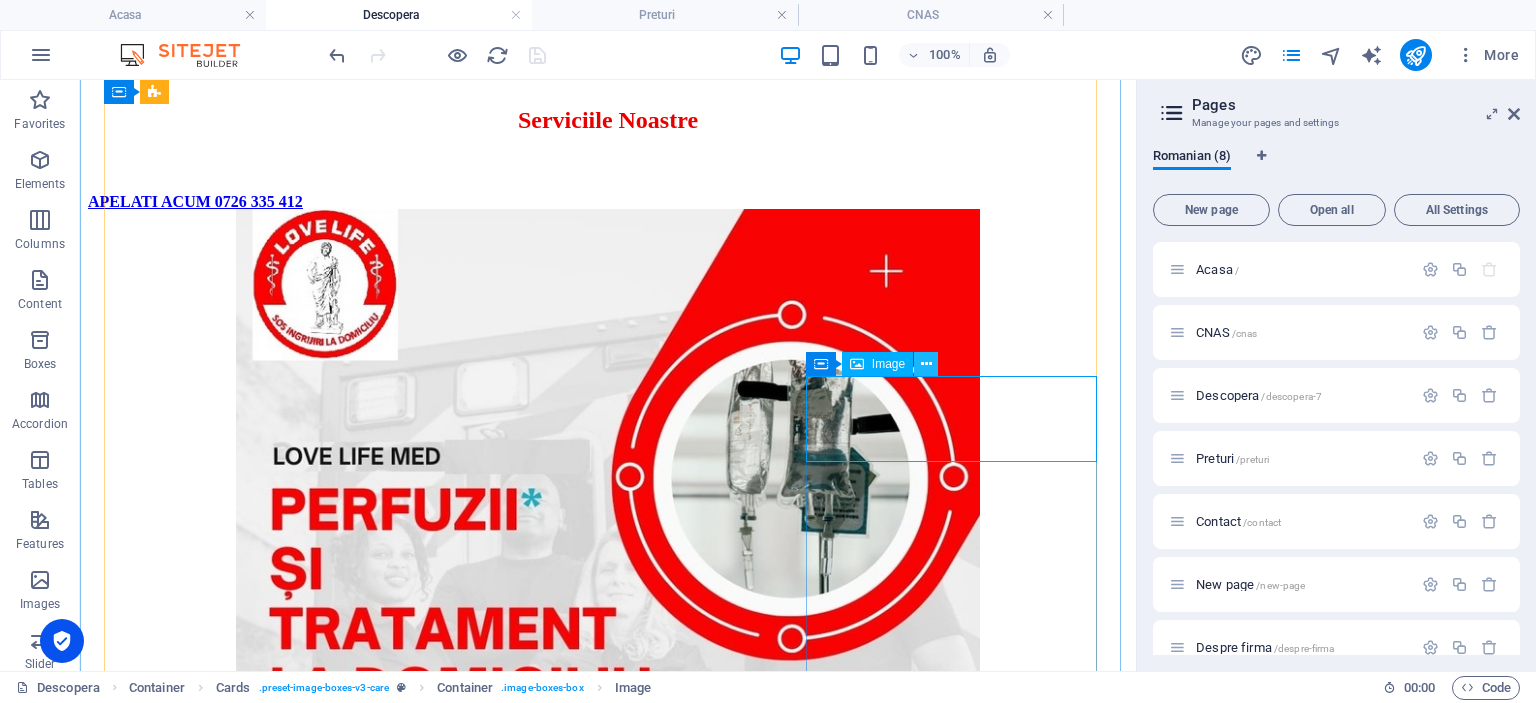 click at bounding box center (926, 364) 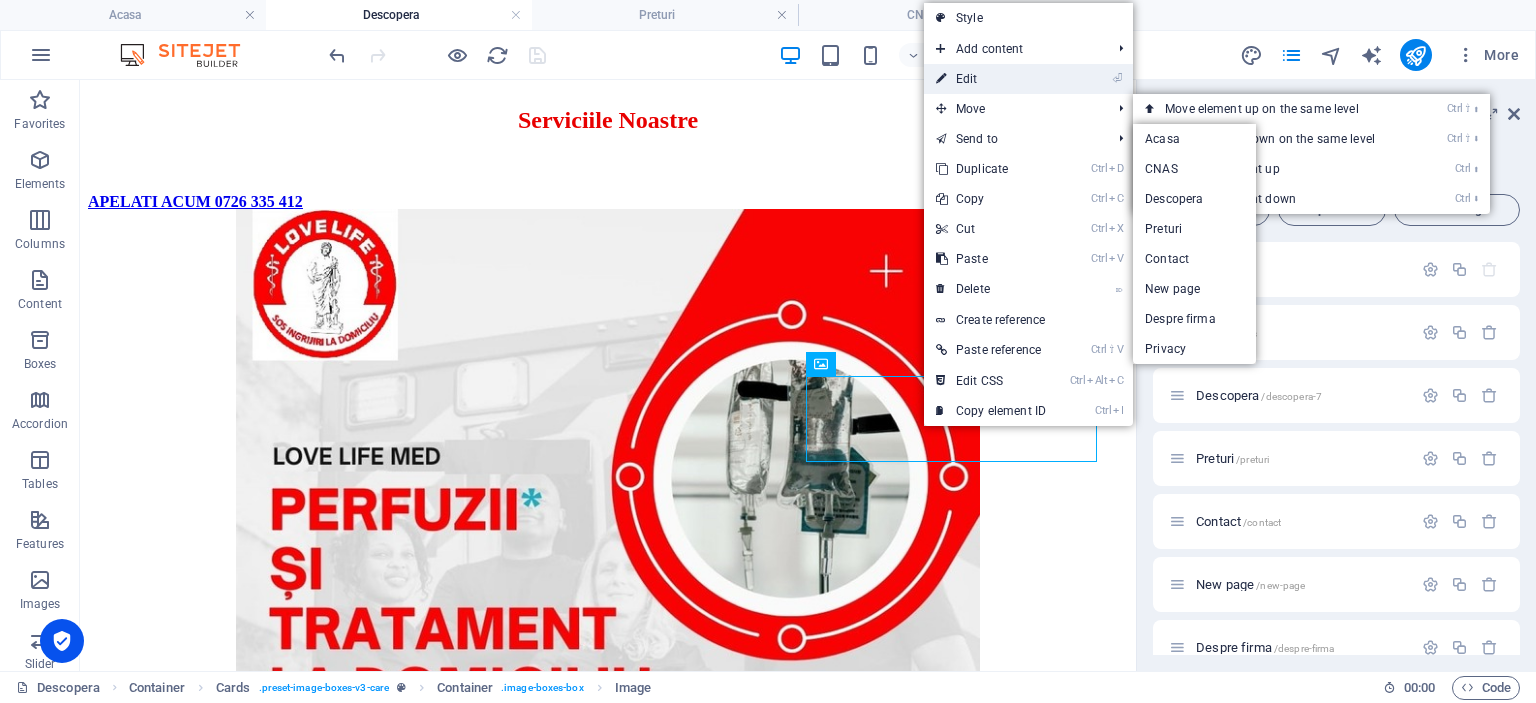 click on "⏎  Edit" at bounding box center [991, 79] 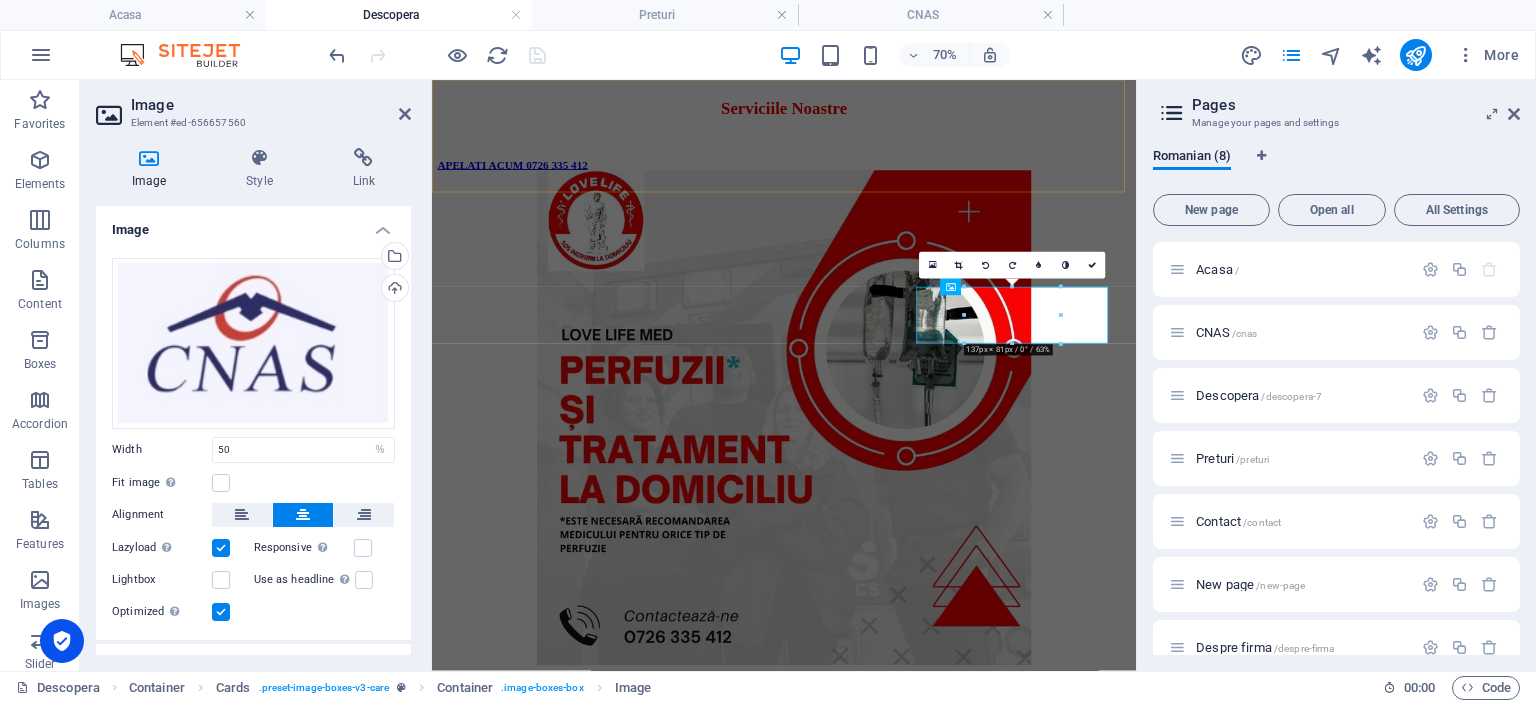 scroll, scrollTop: 1588, scrollLeft: 0, axis: vertical 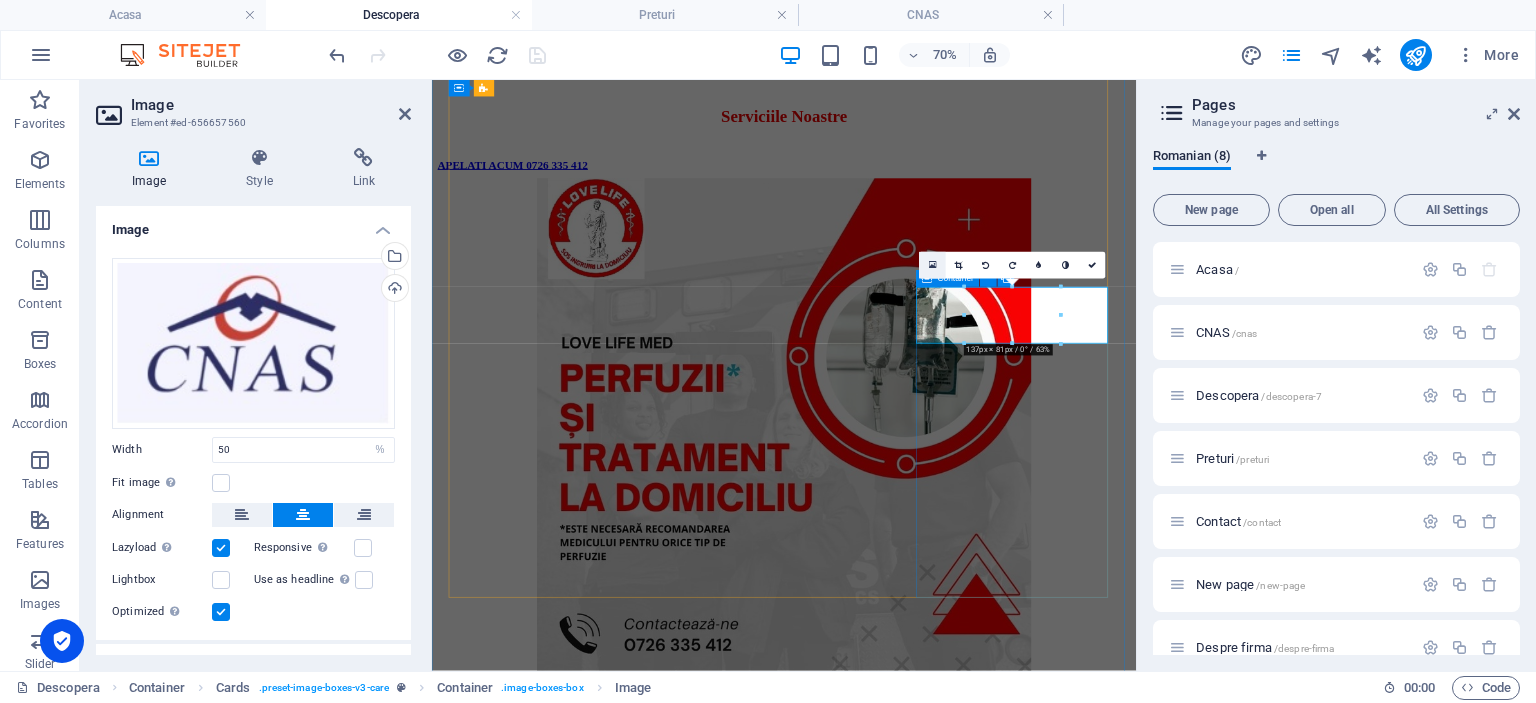 click at bounding box center [932, 265] 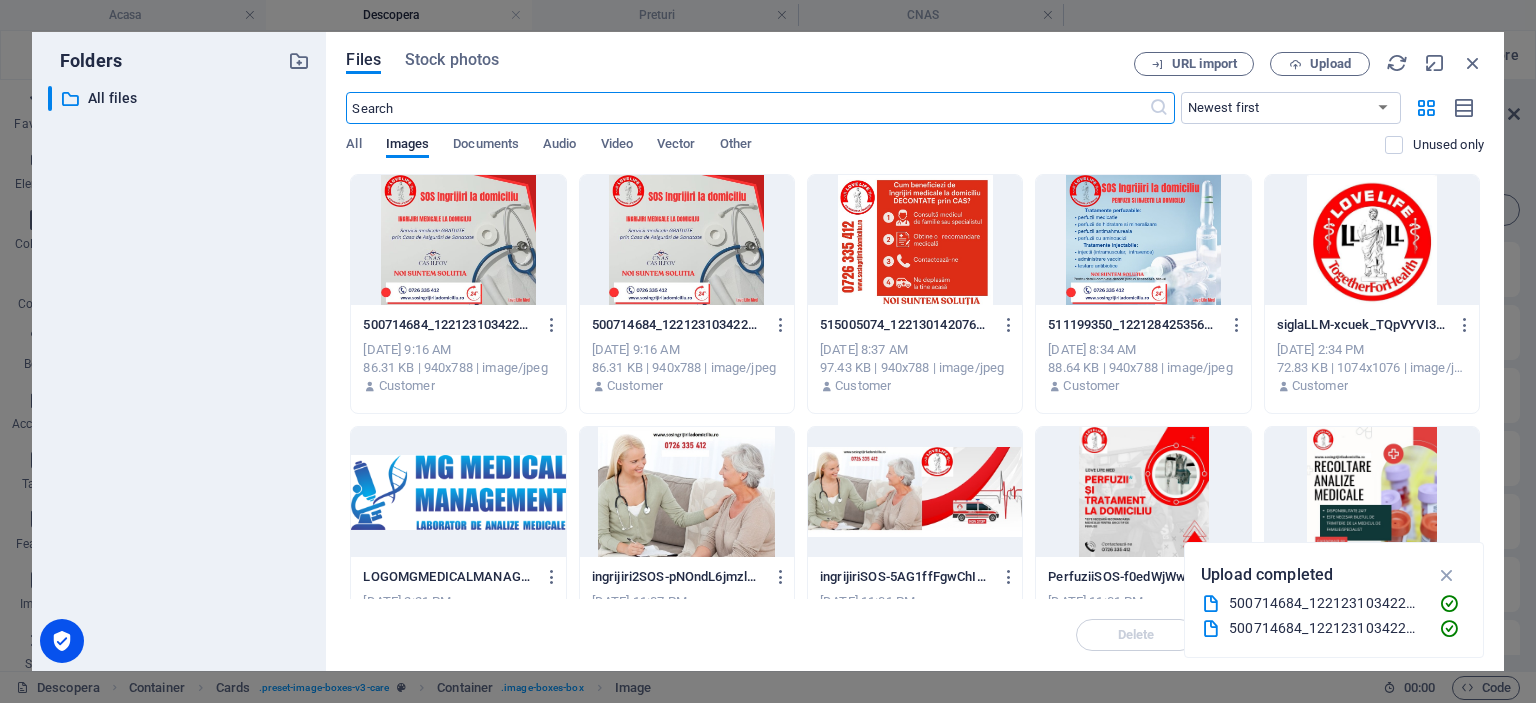 scroll, scrollTop: 1580, scrollLeft: 0, axis: vertical 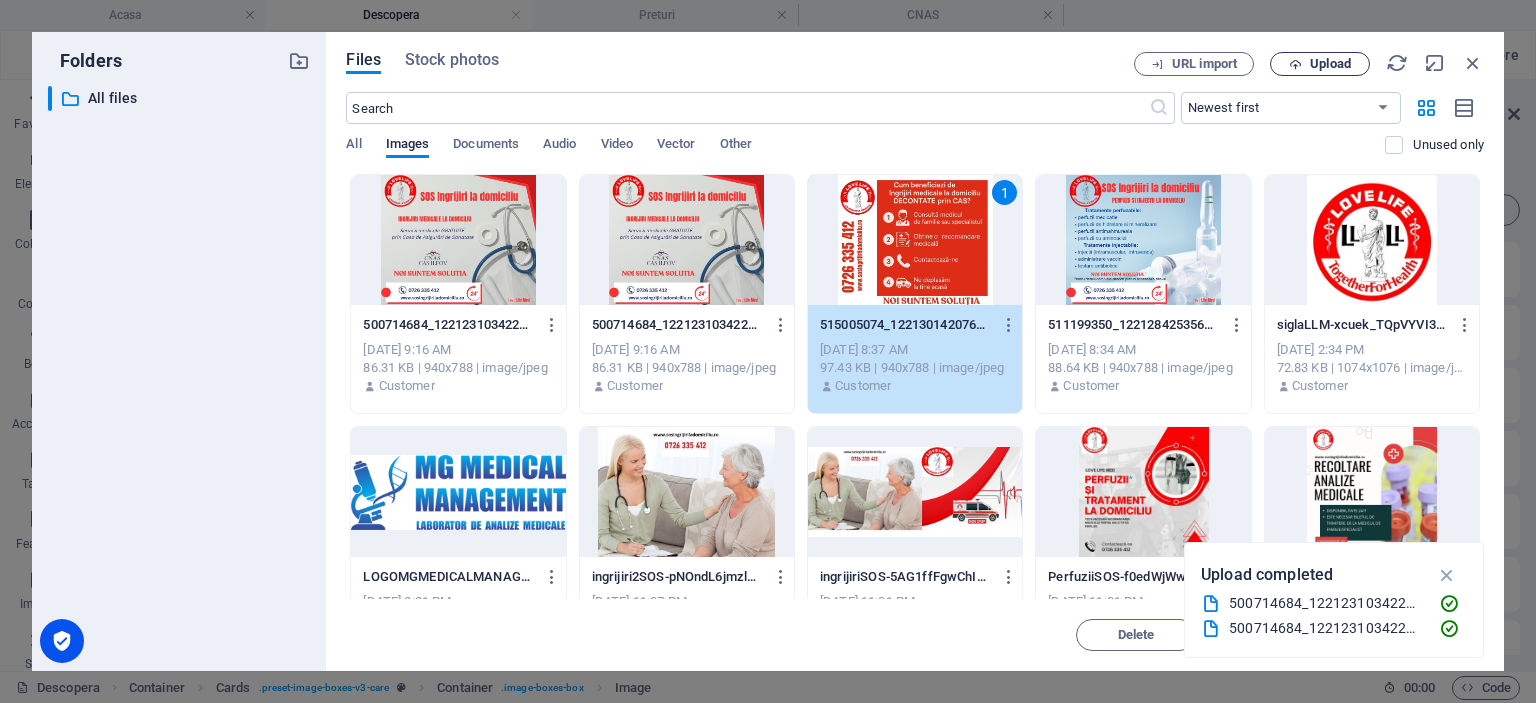 click on "Upload" at bounding box center (1330, 64) 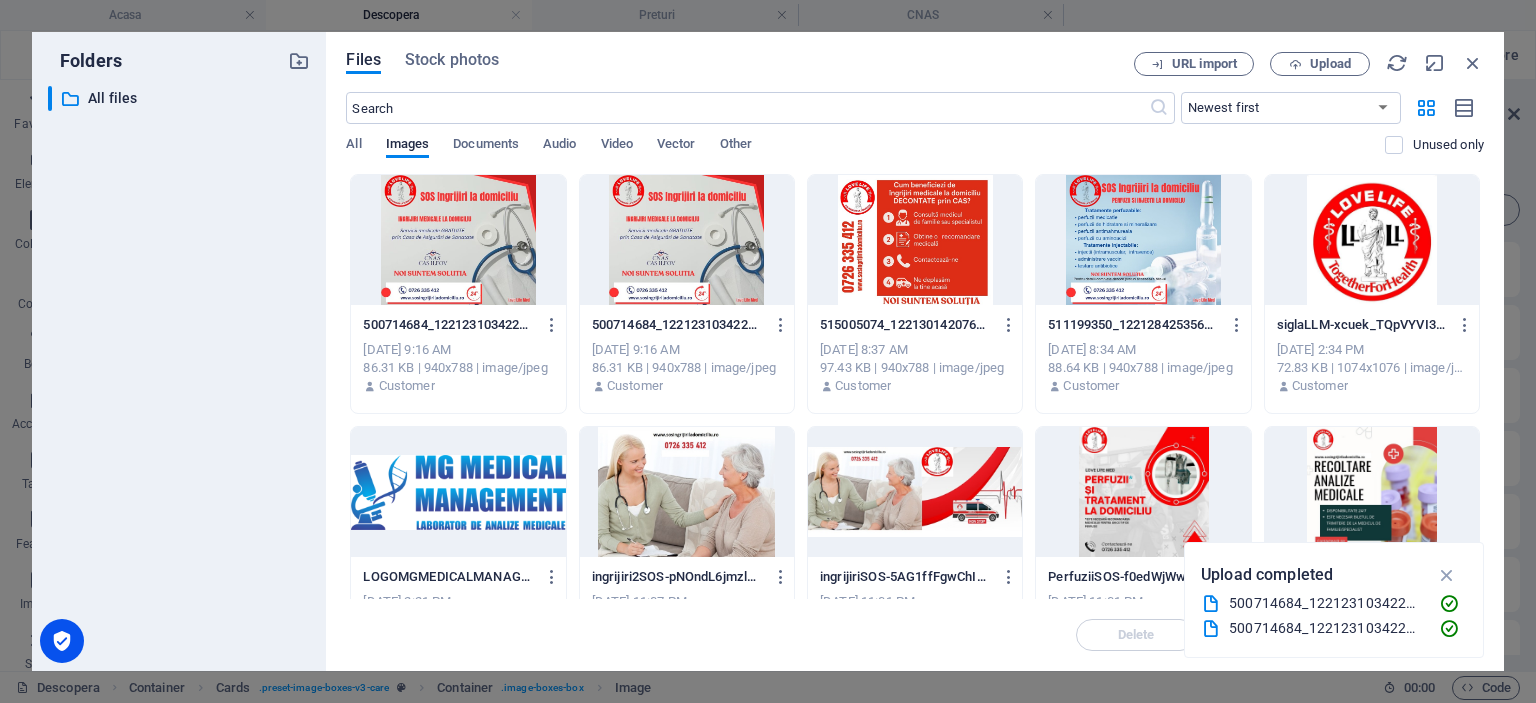 click at bounding box center (915, 240) 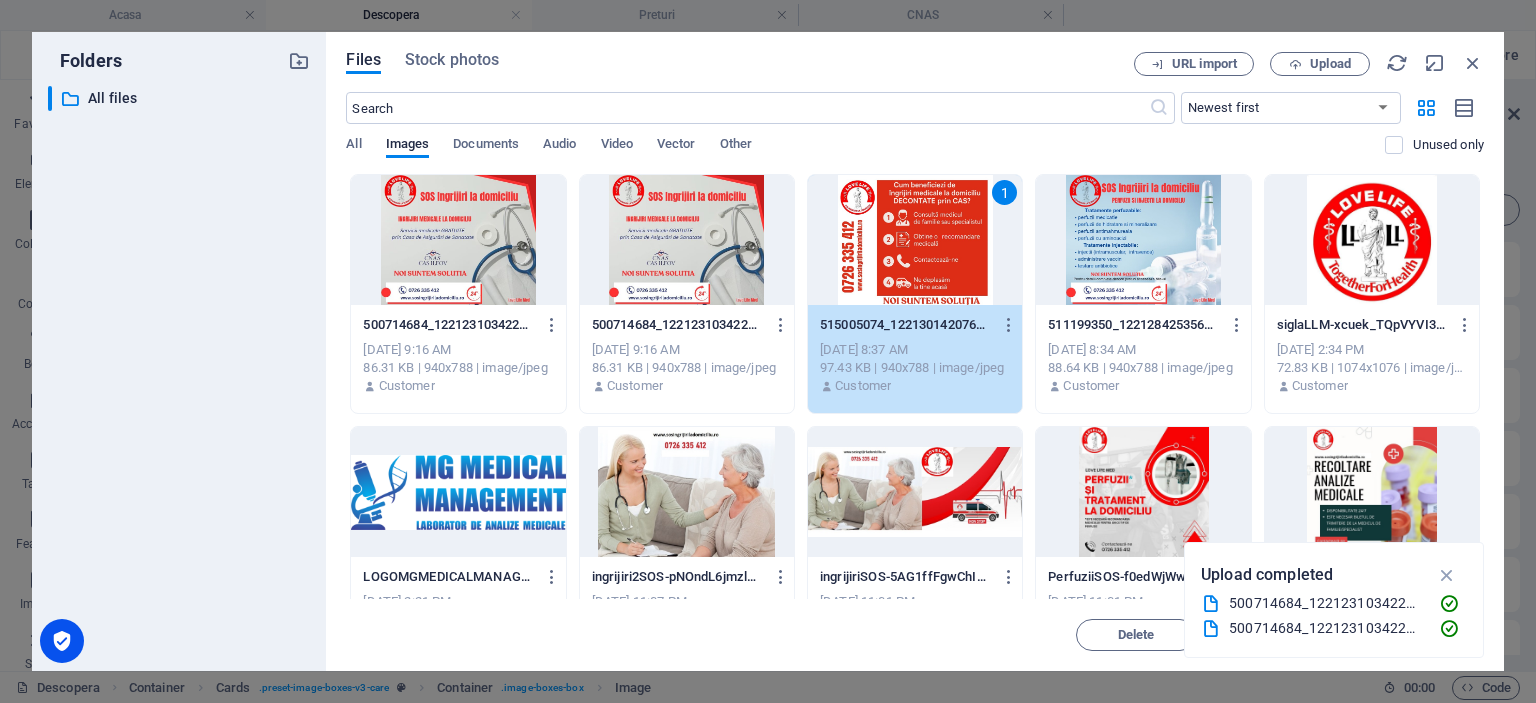 click on "1" at bounding box center (915, 240) 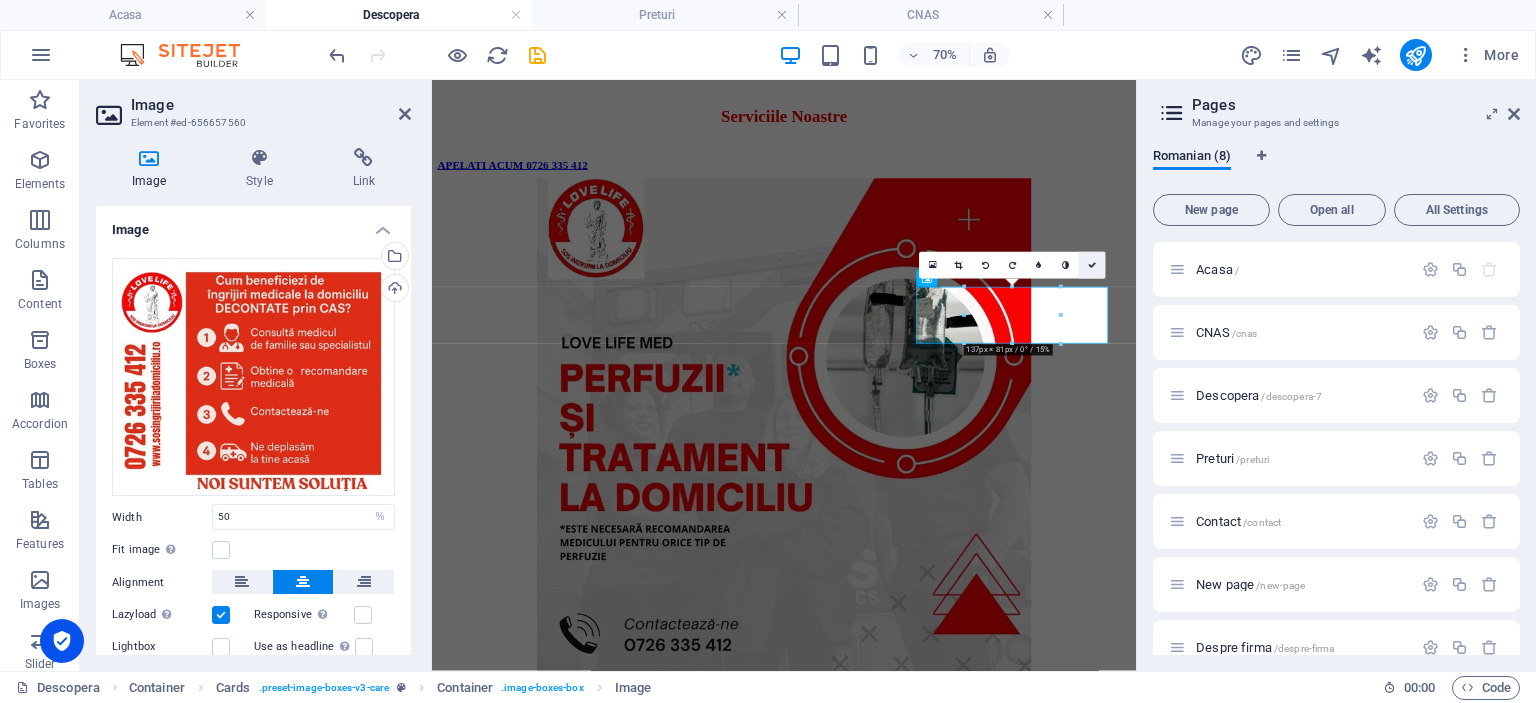 click at bounding box center (1092, 265) 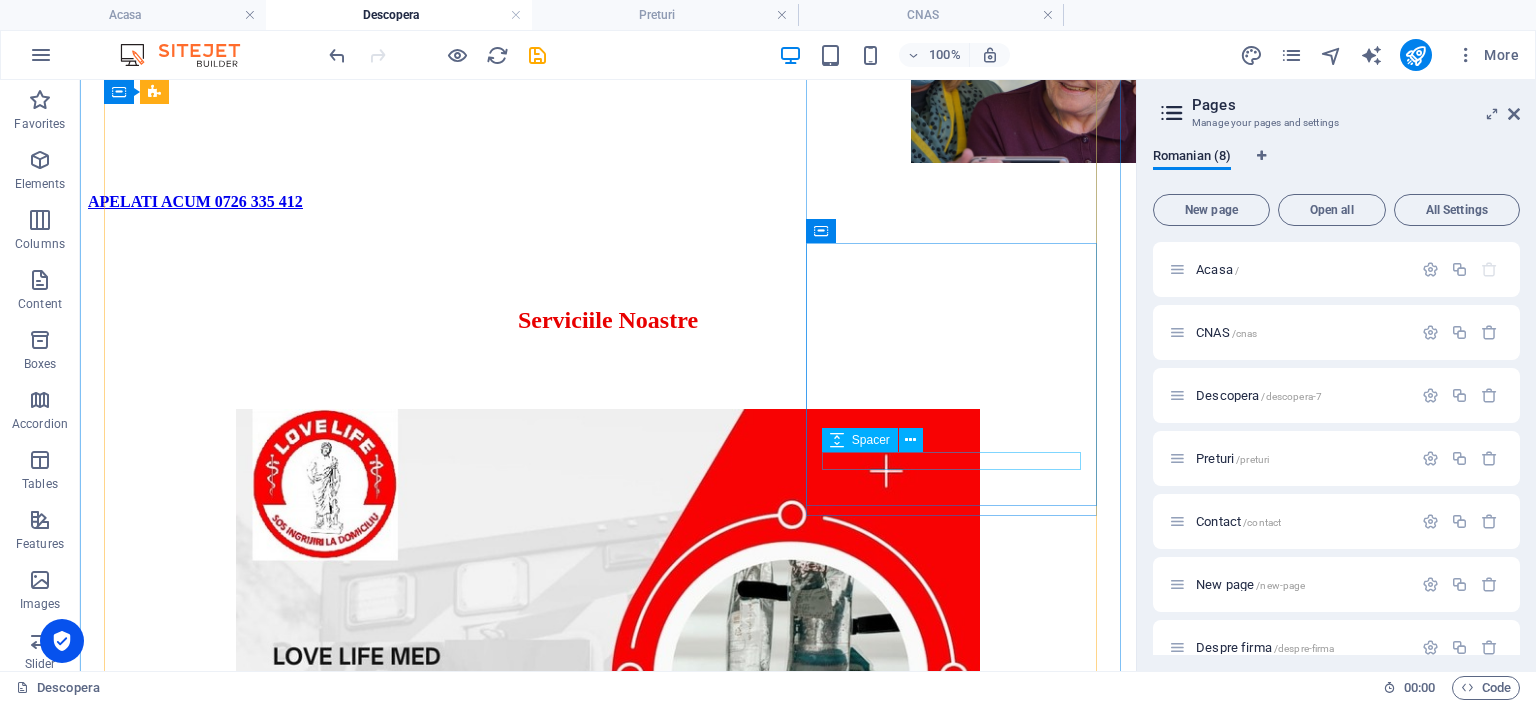scroll, scrollTop: 1700, scrollLeft: 0, axis: vertical 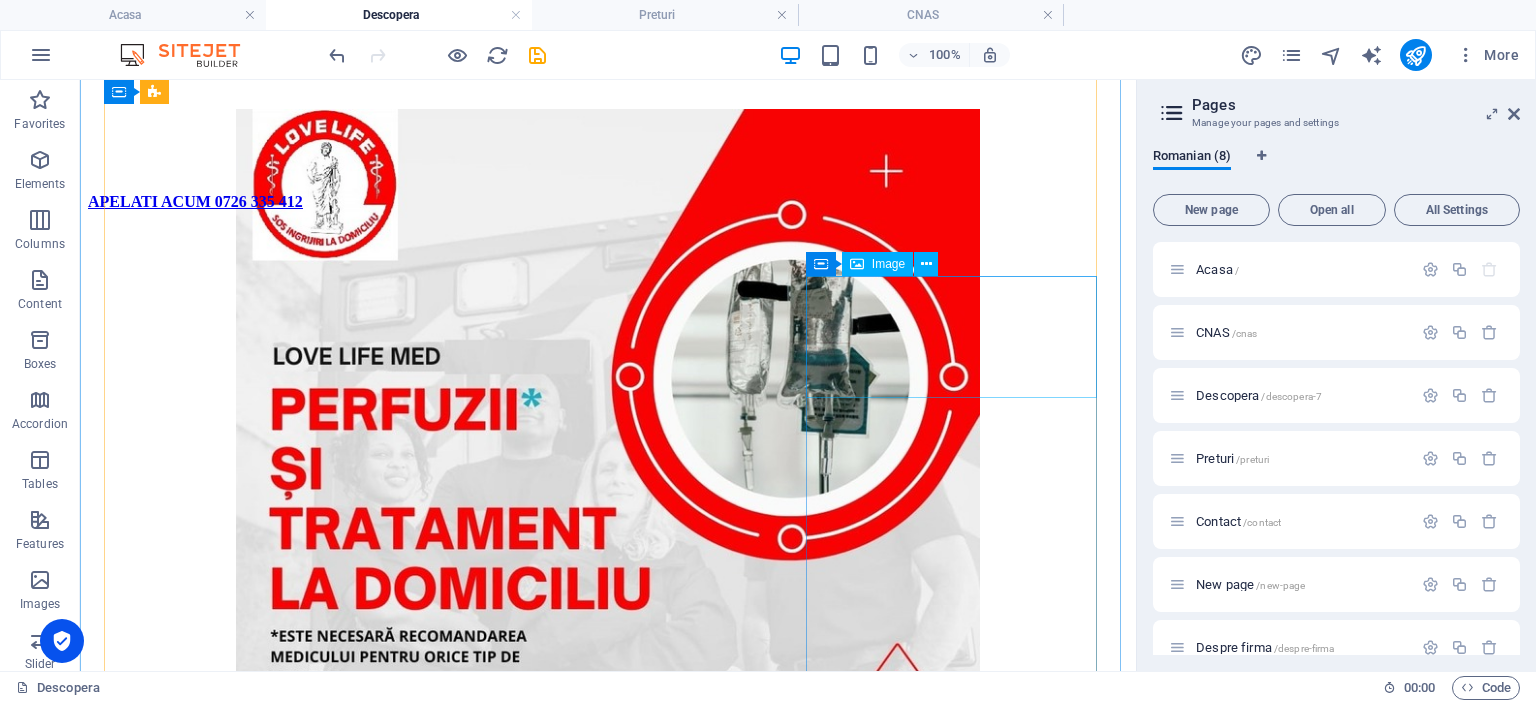 click at bounding box center [608, 8034] 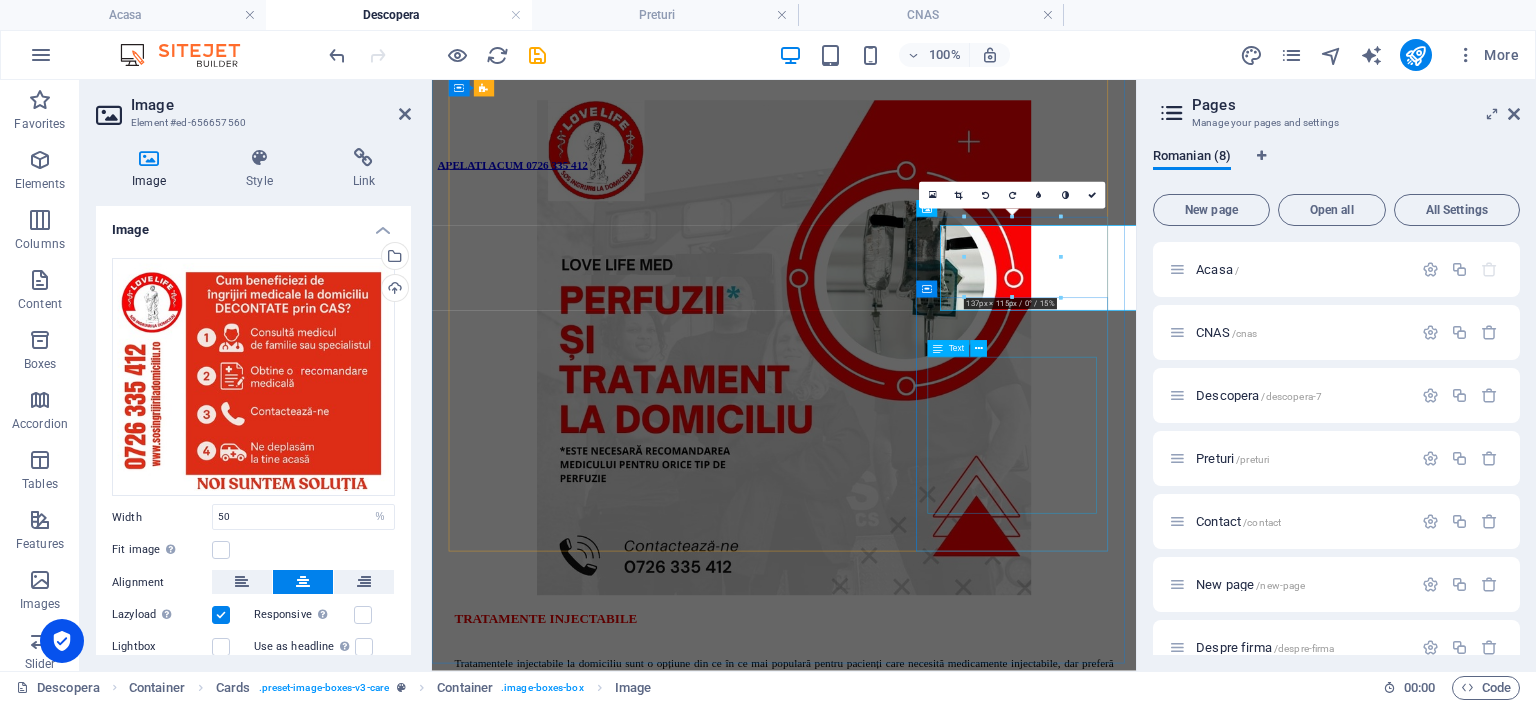 scroll, scrollTop: 1688, scrollLeft: 0, axis: vertical 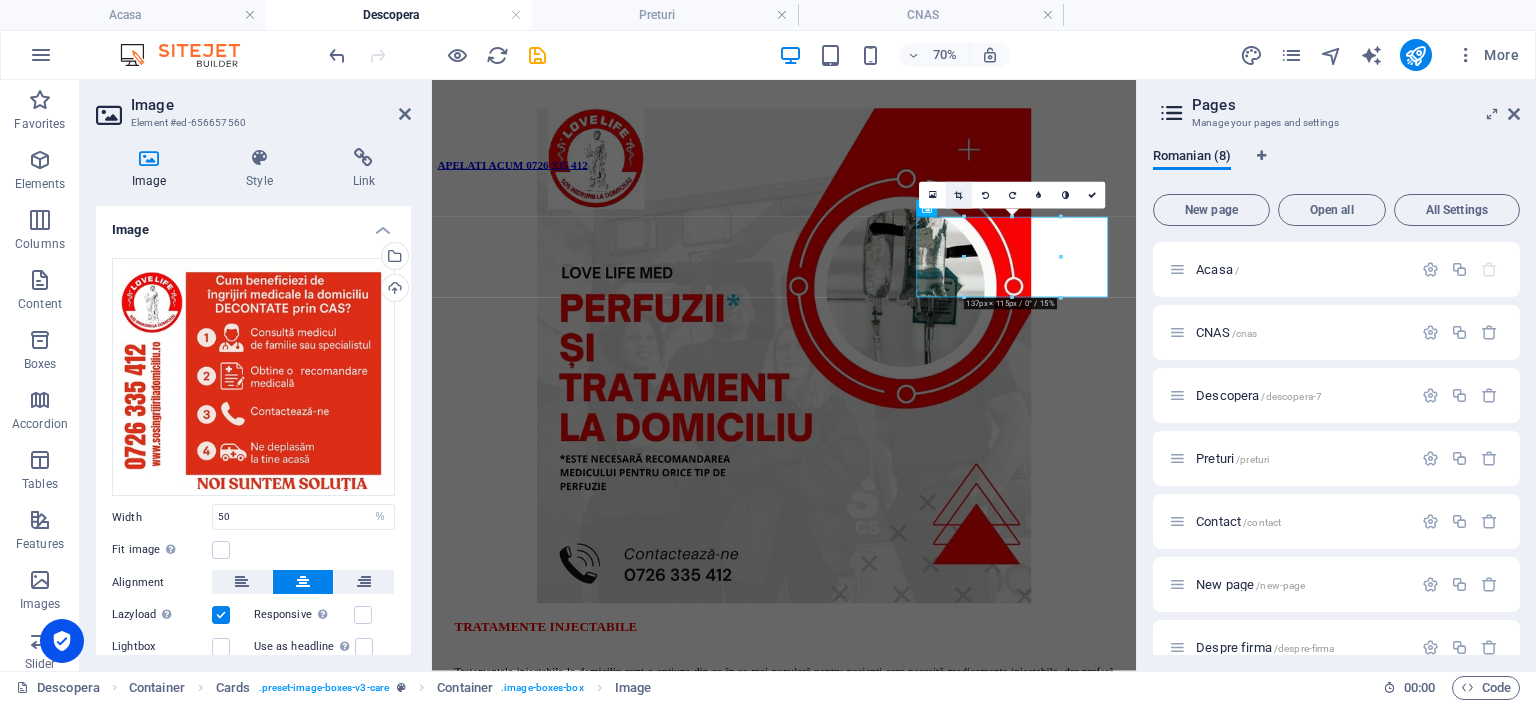 click at bounding box center [959, 195] 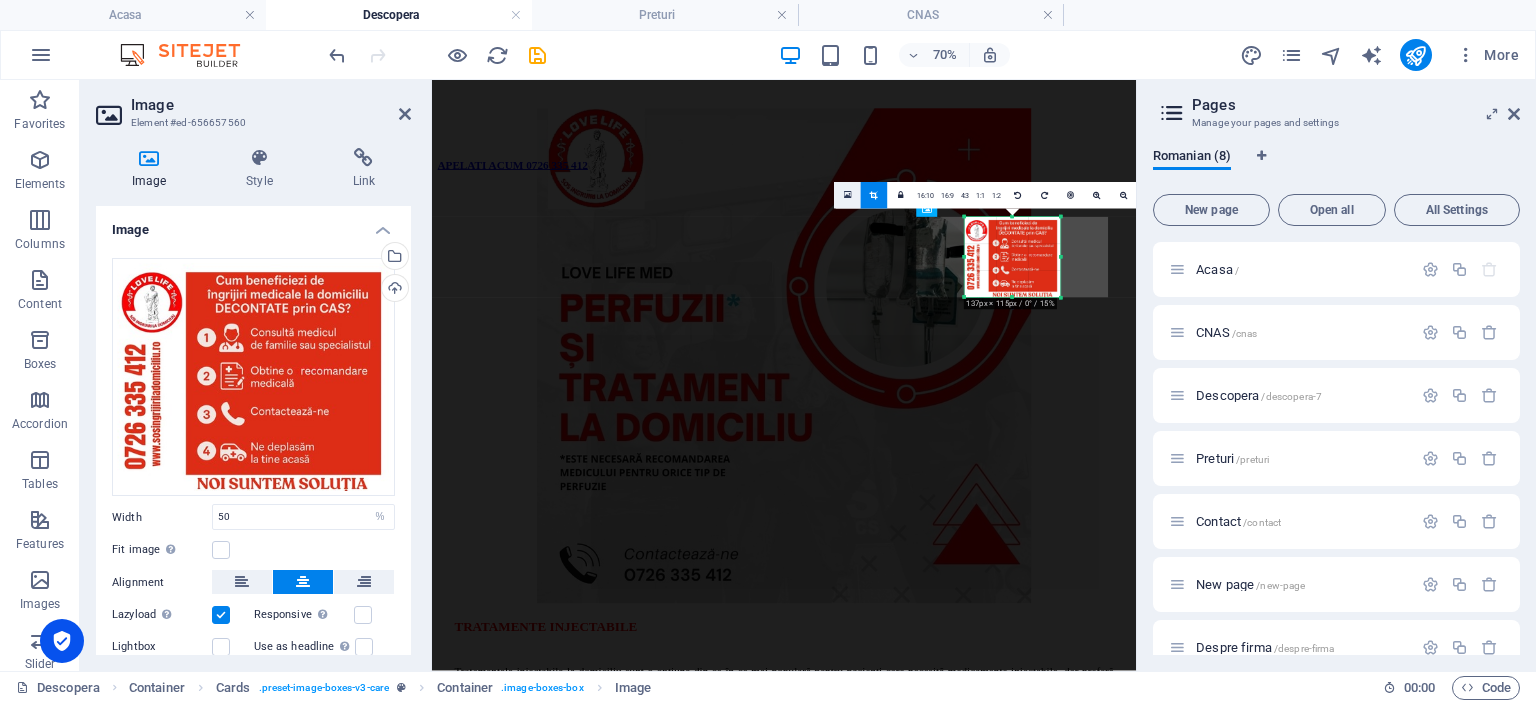 click at bounding box center (848, 195) 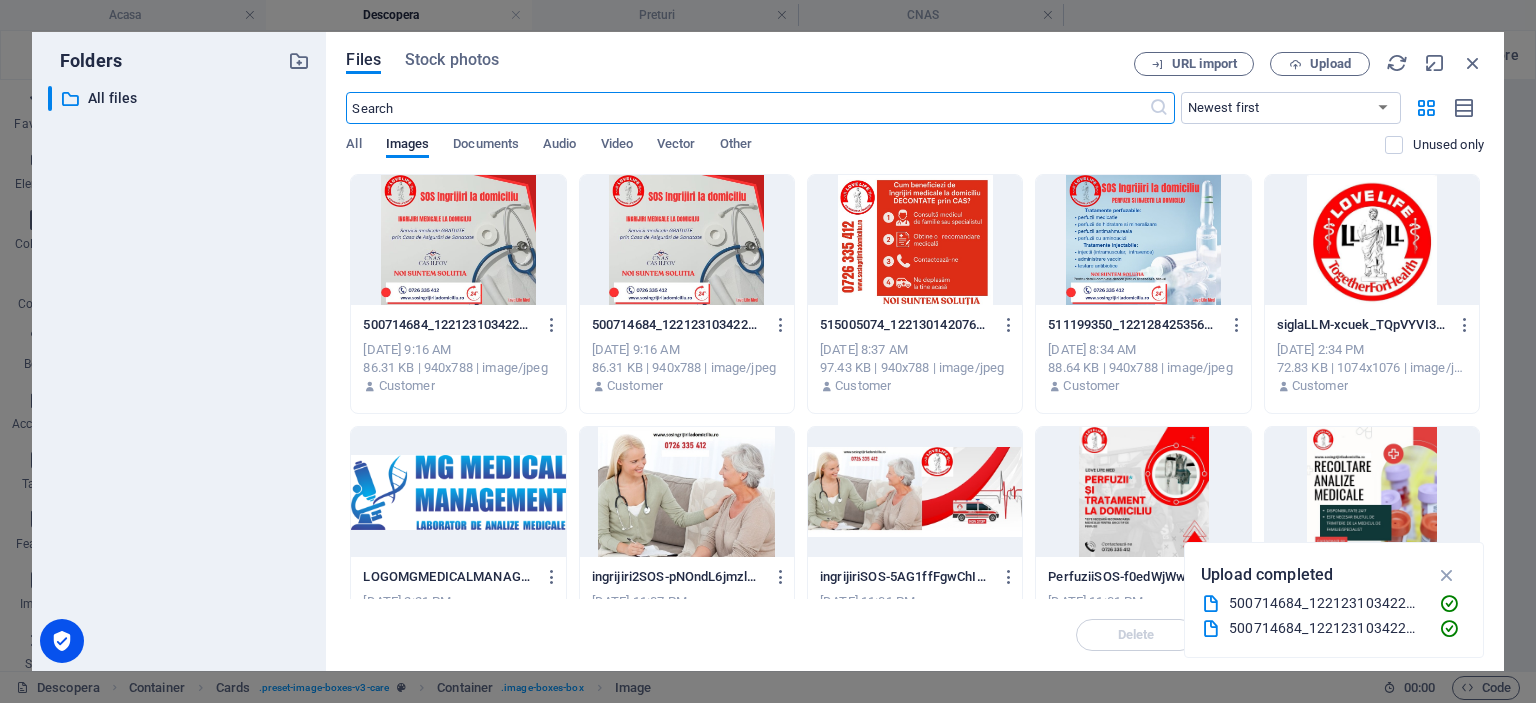 scroll, scrollTop: 1706, scrollLeft: 0, axis: vertical 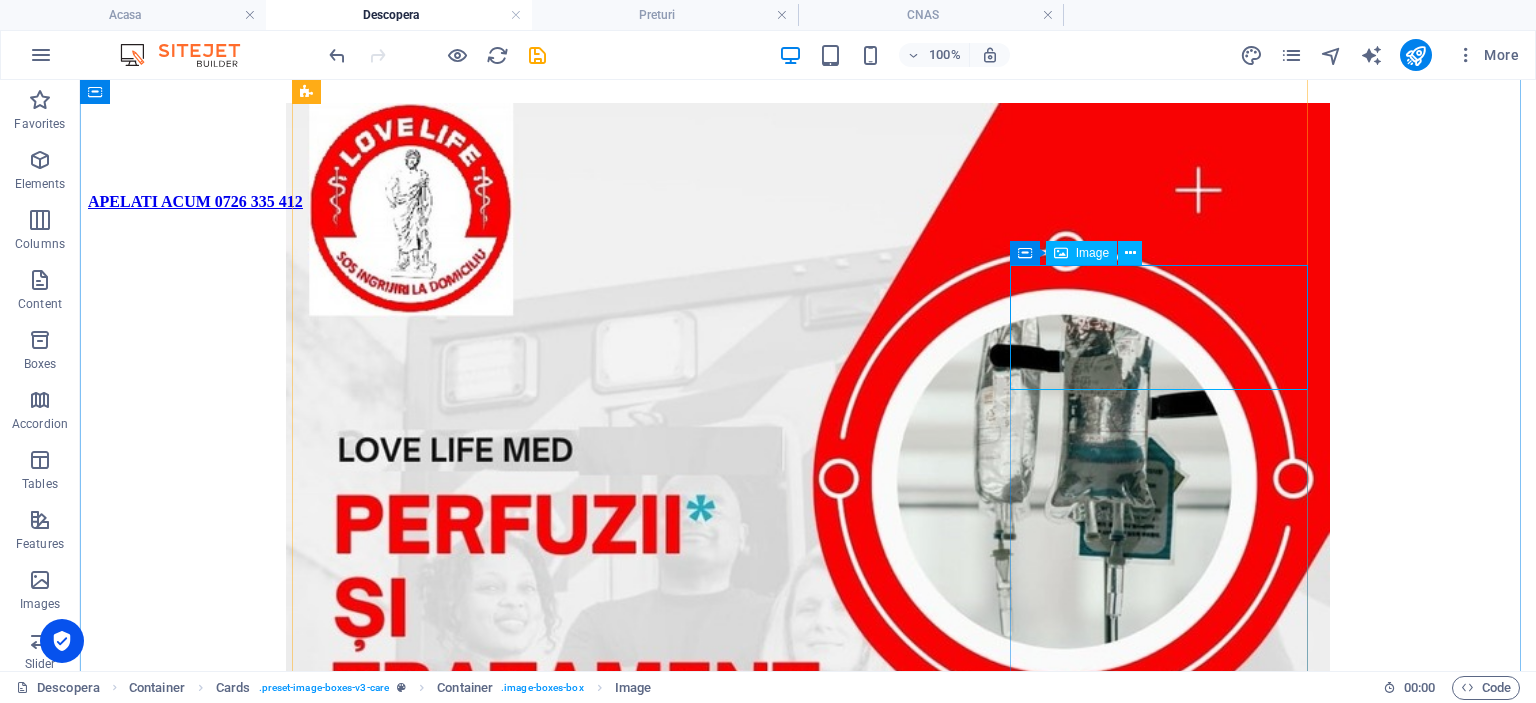 click at bounding box center (808, 10738) 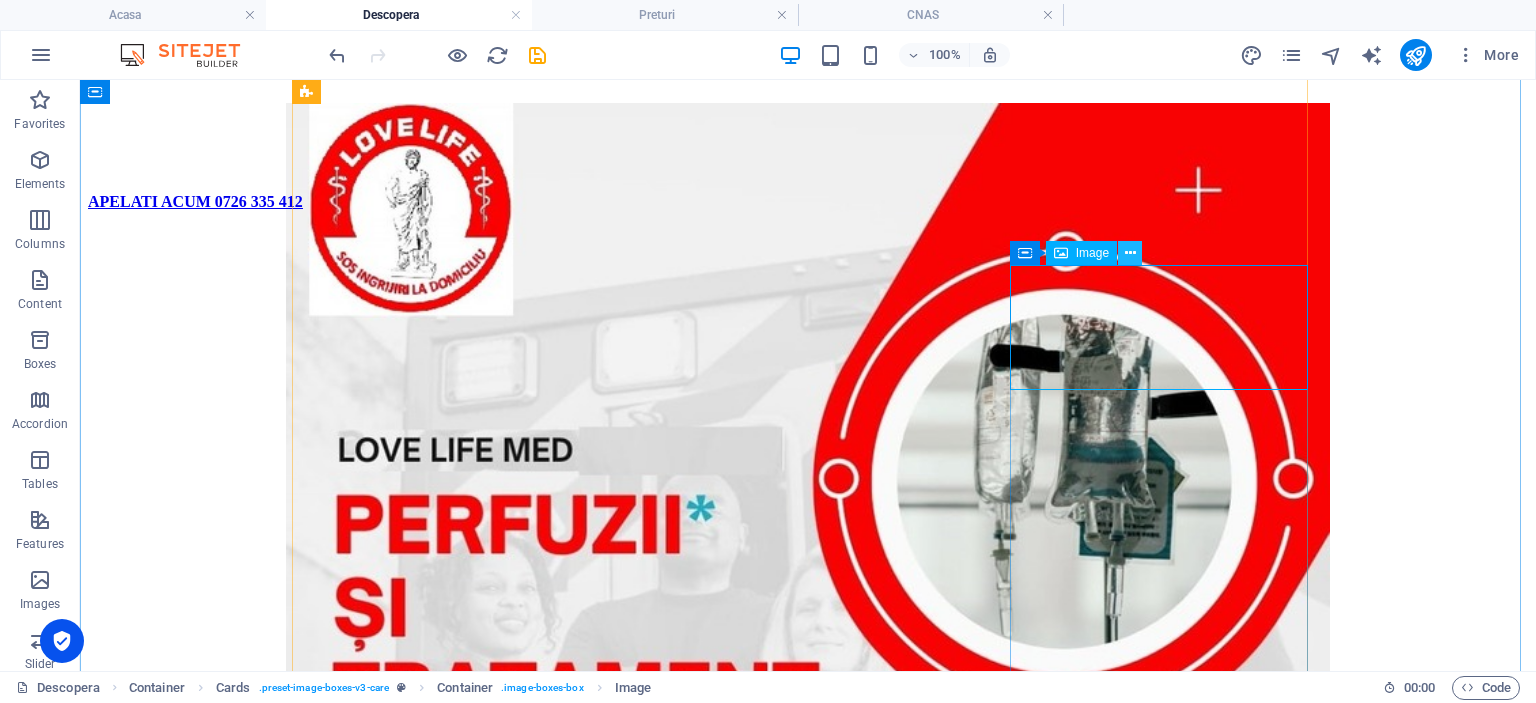 click at bounding box center (1130, 253) 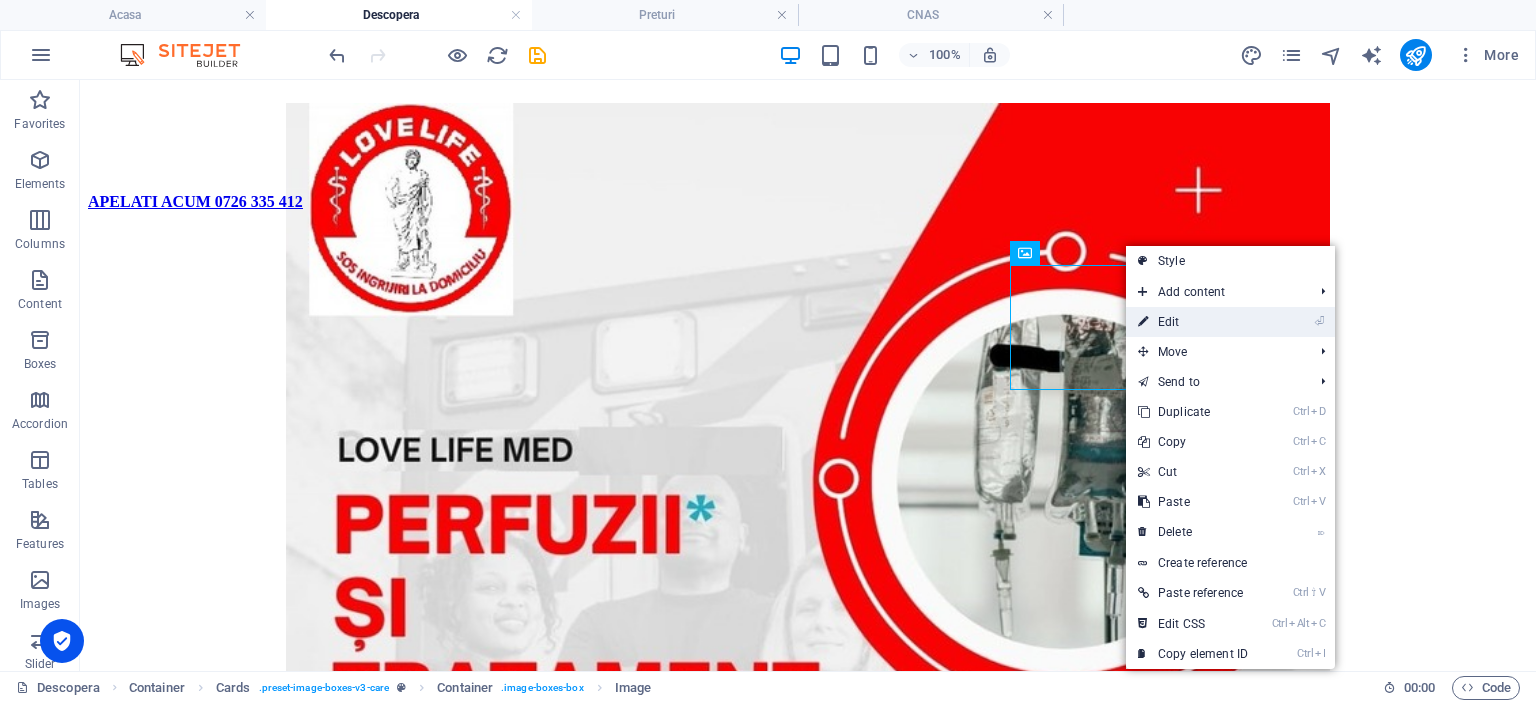 click on "⏎  Edit" at bounding box center [1193, 322] 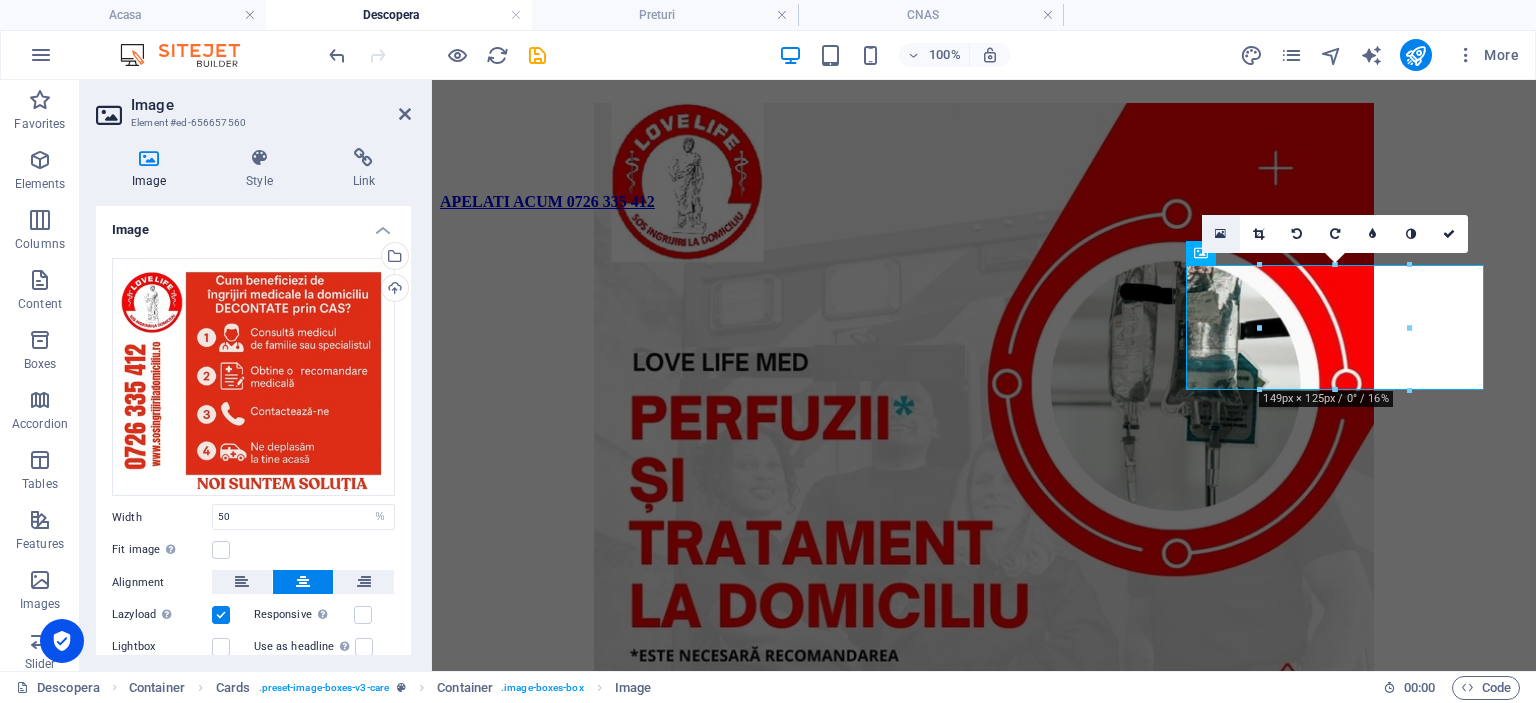 click at bounding box center (1220, 234) 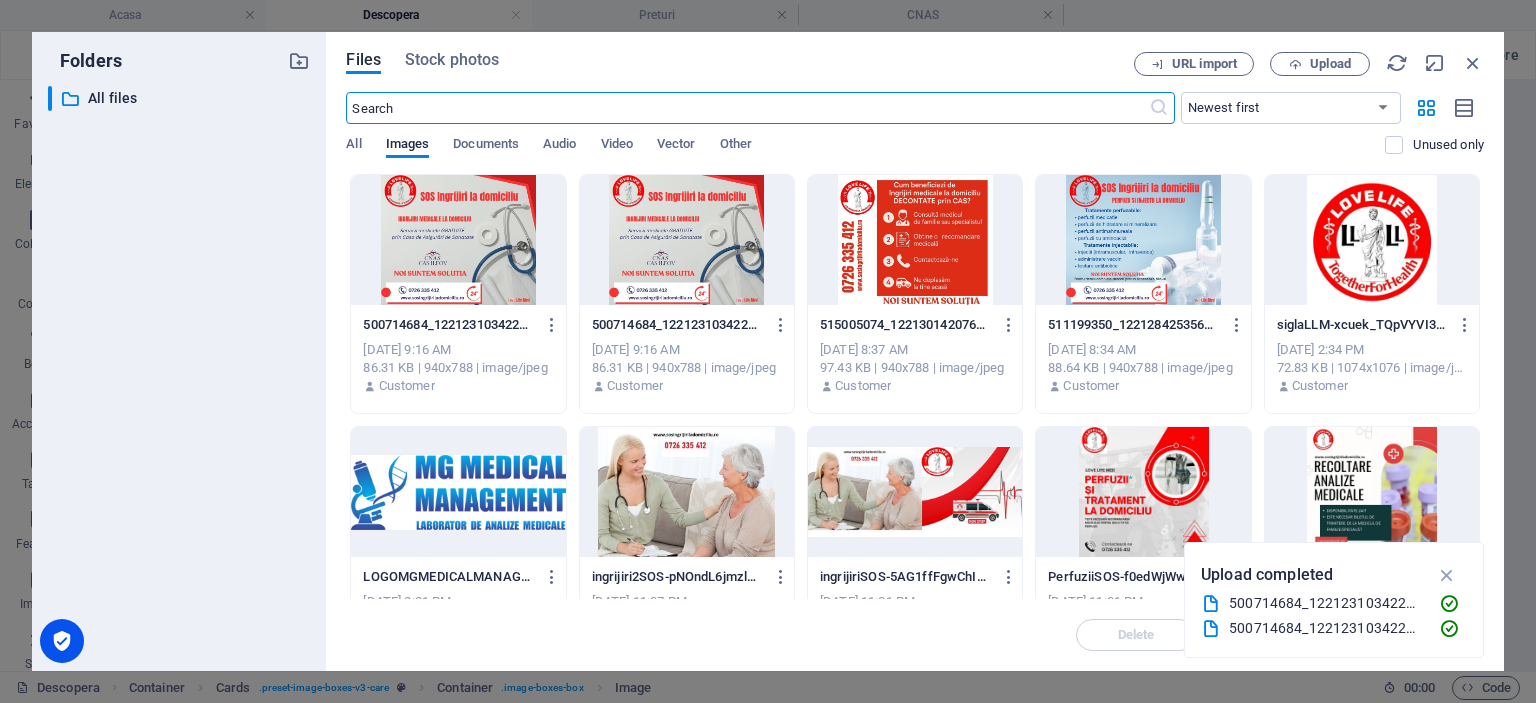 click at bounding box center [915, 240] 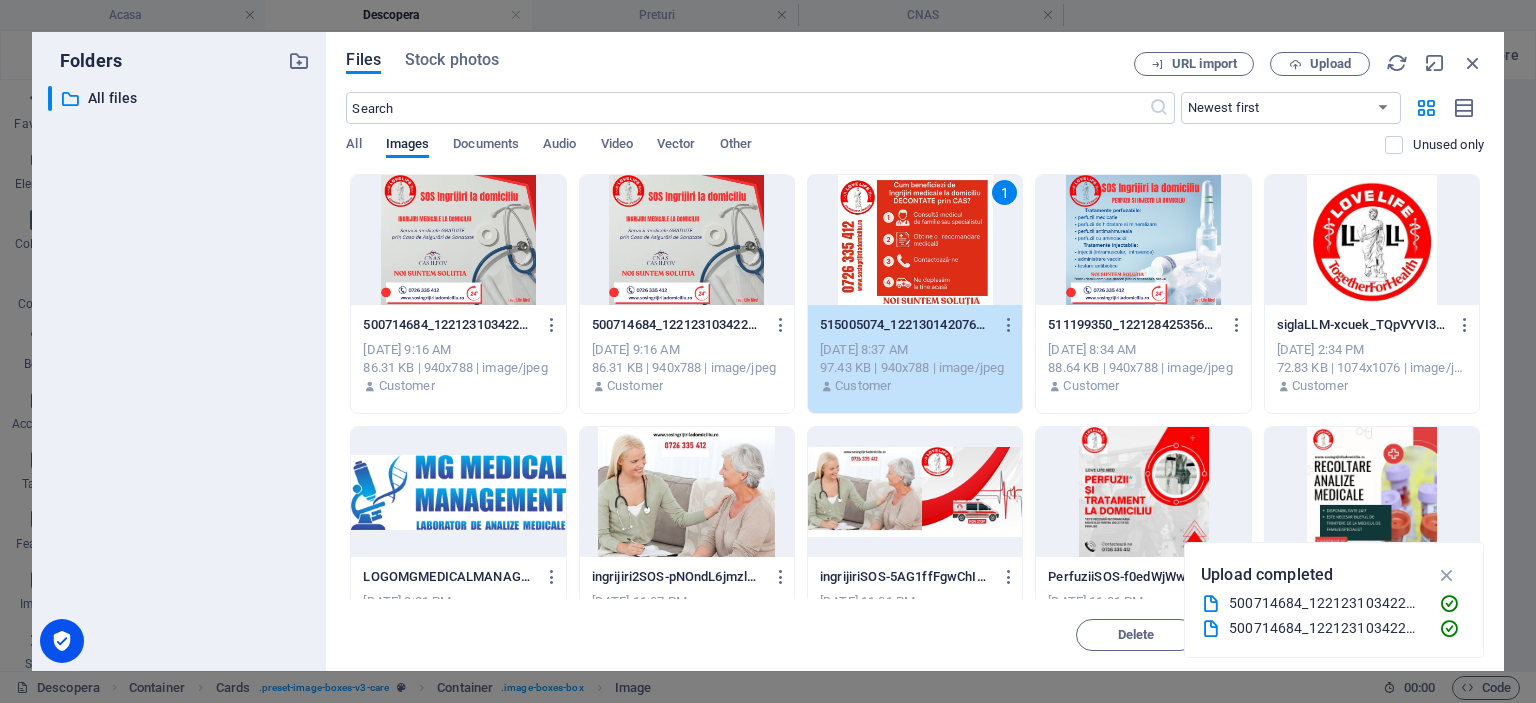 click on "1" at bounding box center [915, 240] 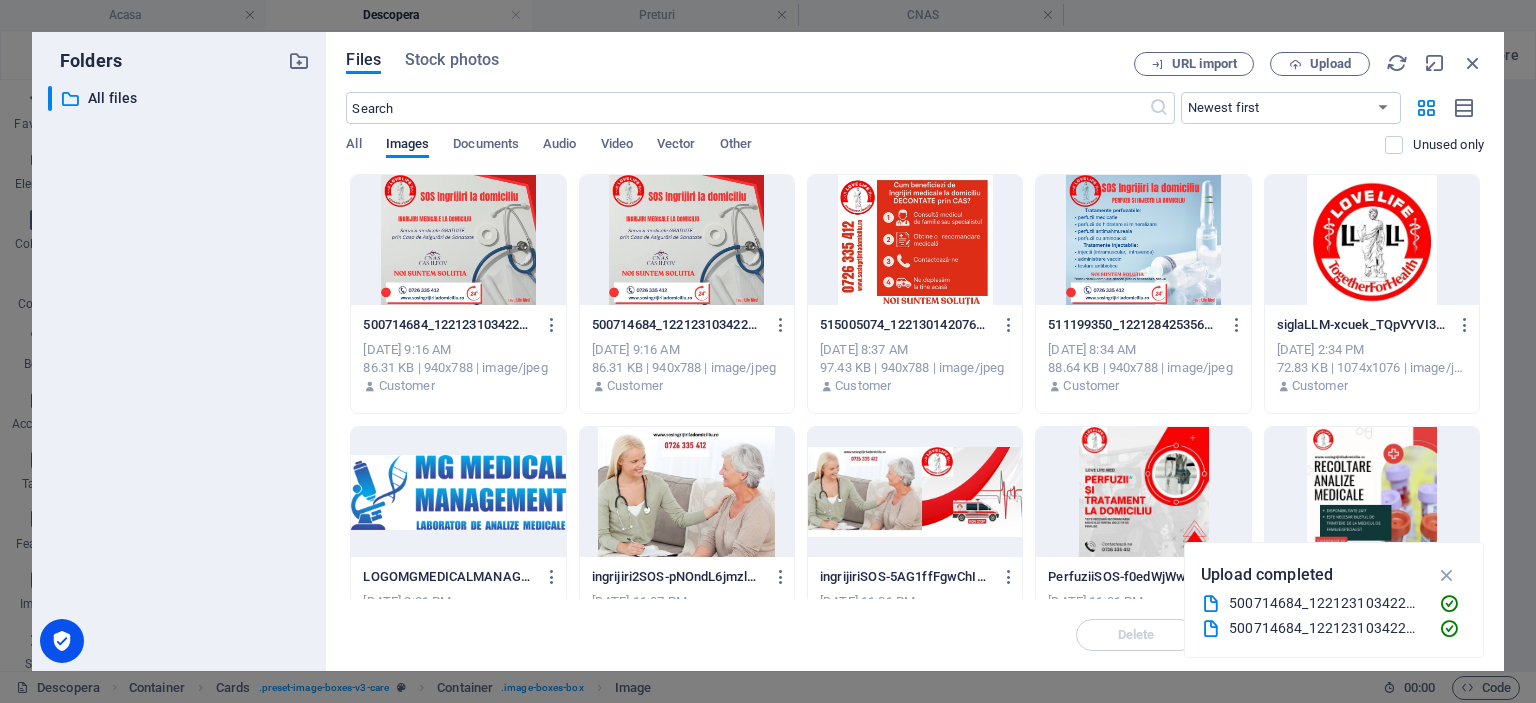 click at bounding box center (915, 240) 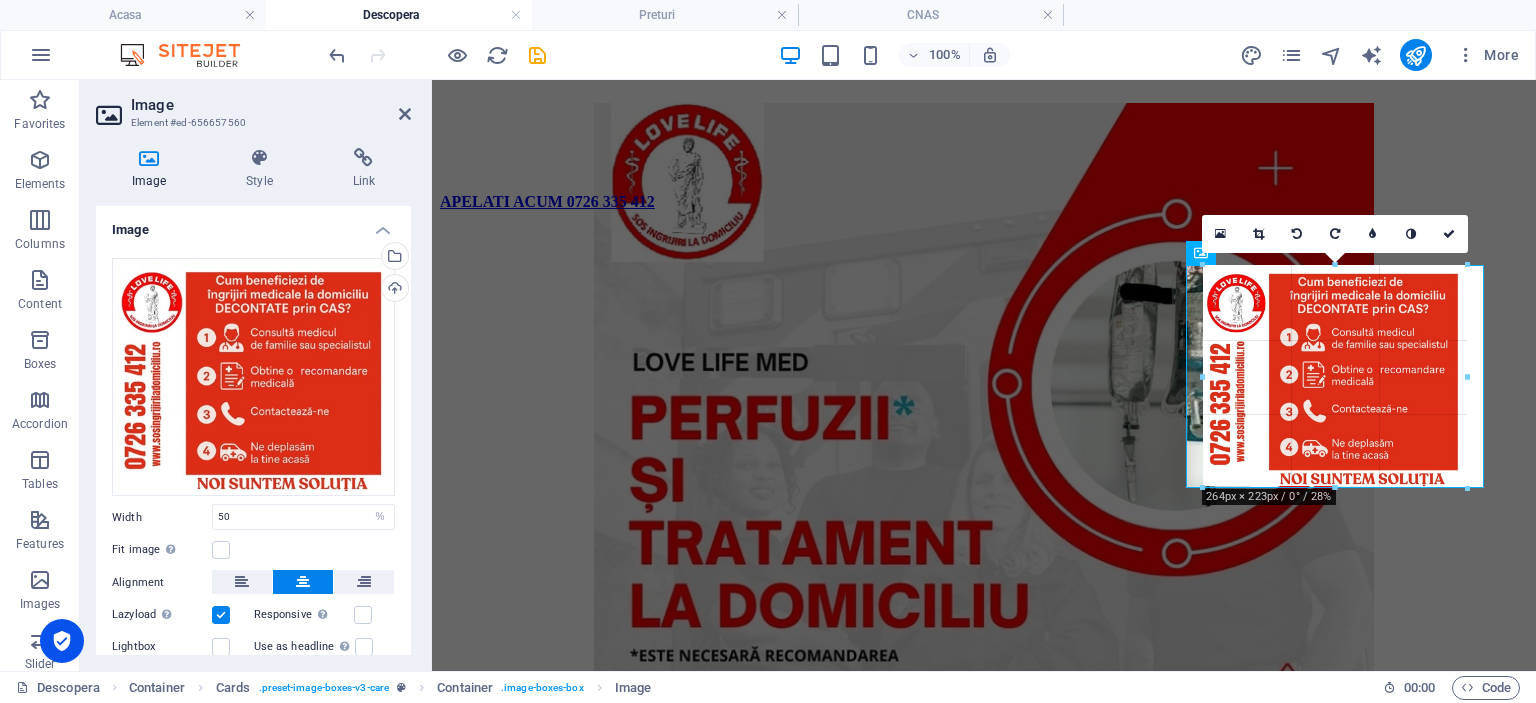 drag, startPoint x: 1259, startPoint y: 388, endPoint x: 716, endPoint y: 406, distance: 543.2983 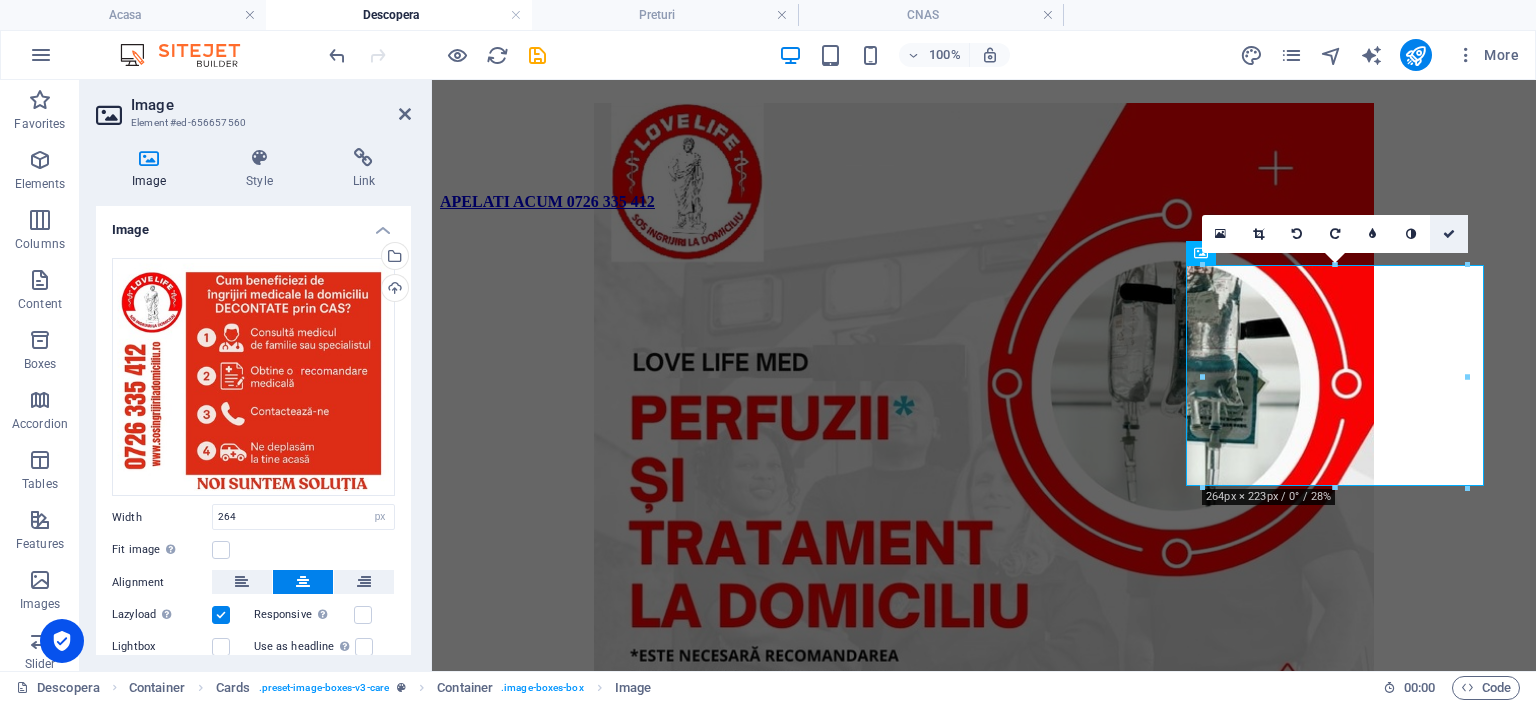 drag, startPoint x: 1461, startPoint y: 239, endPoint x: 1380, endPoint y: 159, distance: 113.84639 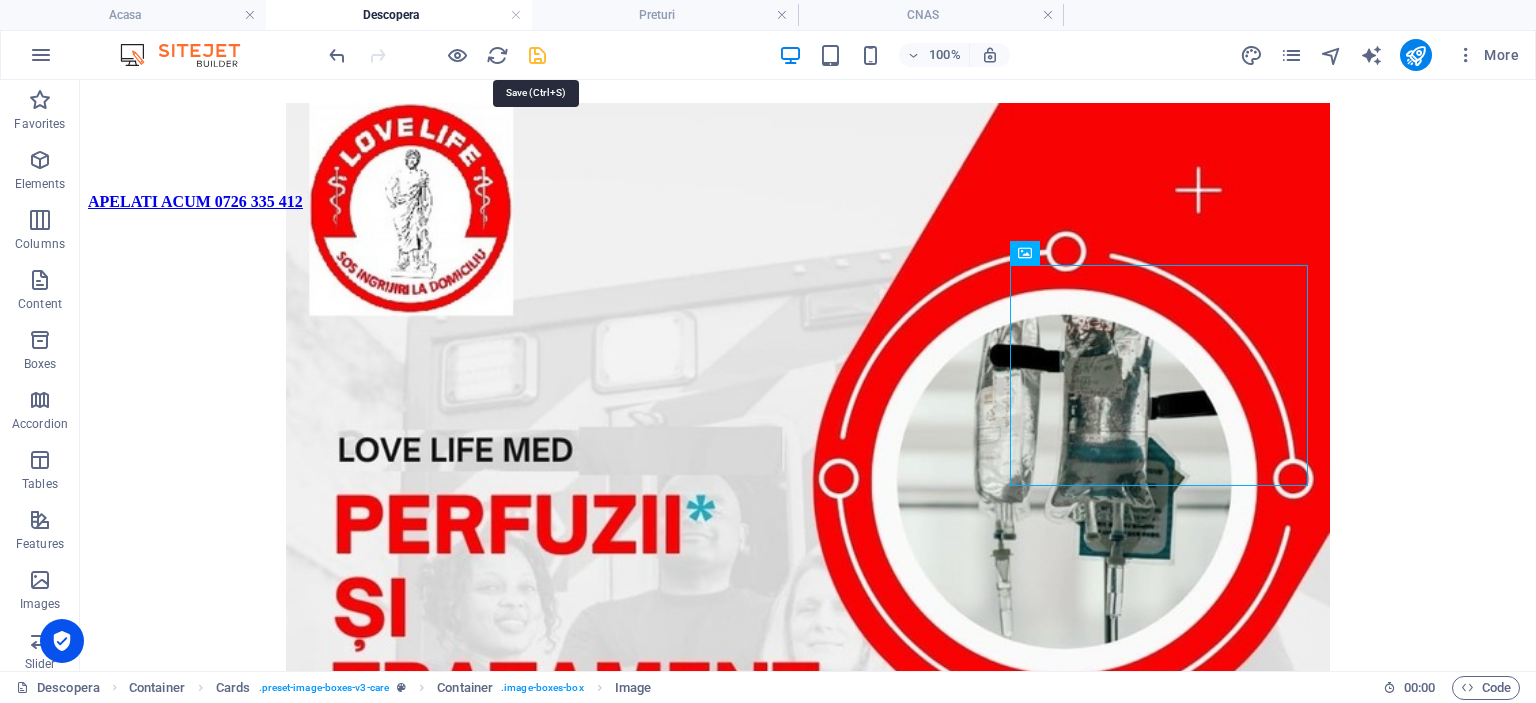 click at bounding box center (537, 55) 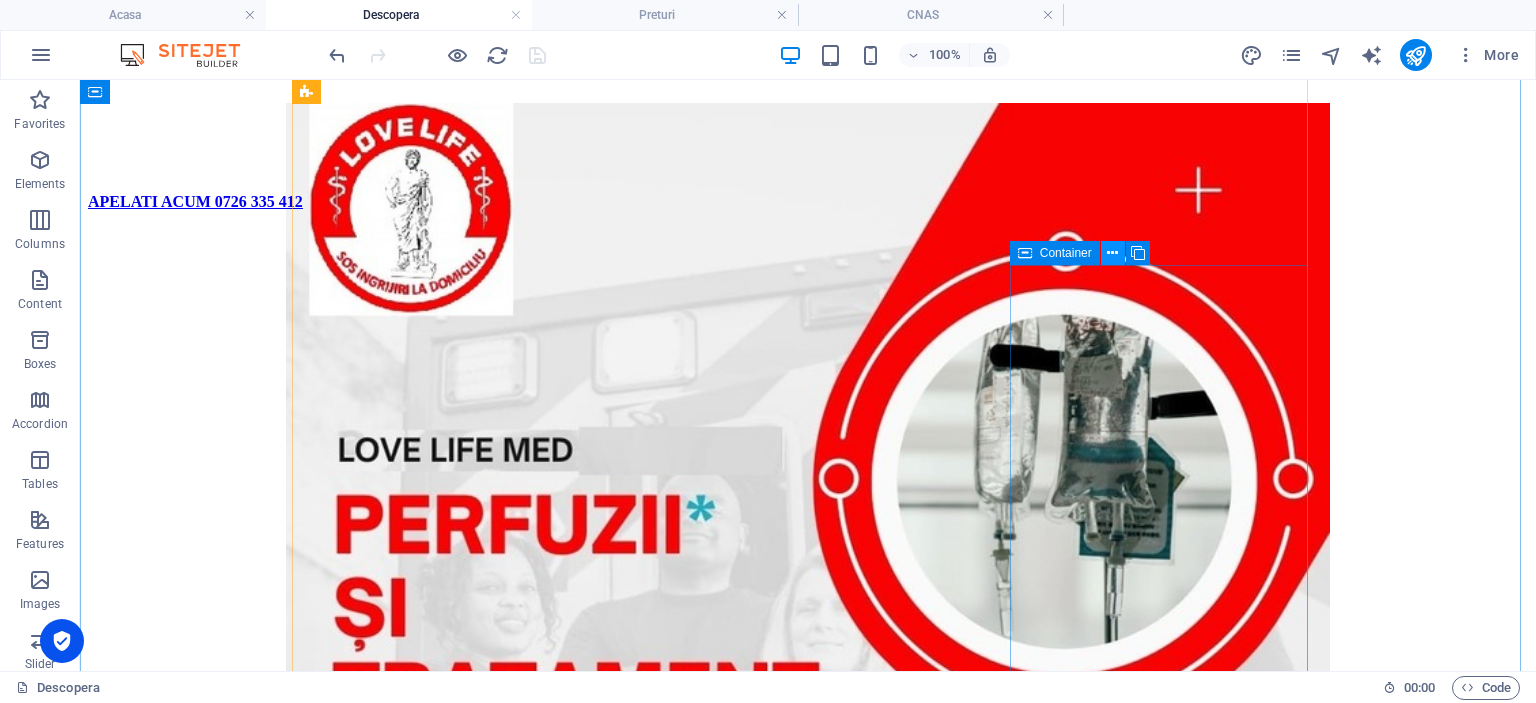 click at bounding box center [1112, 253] 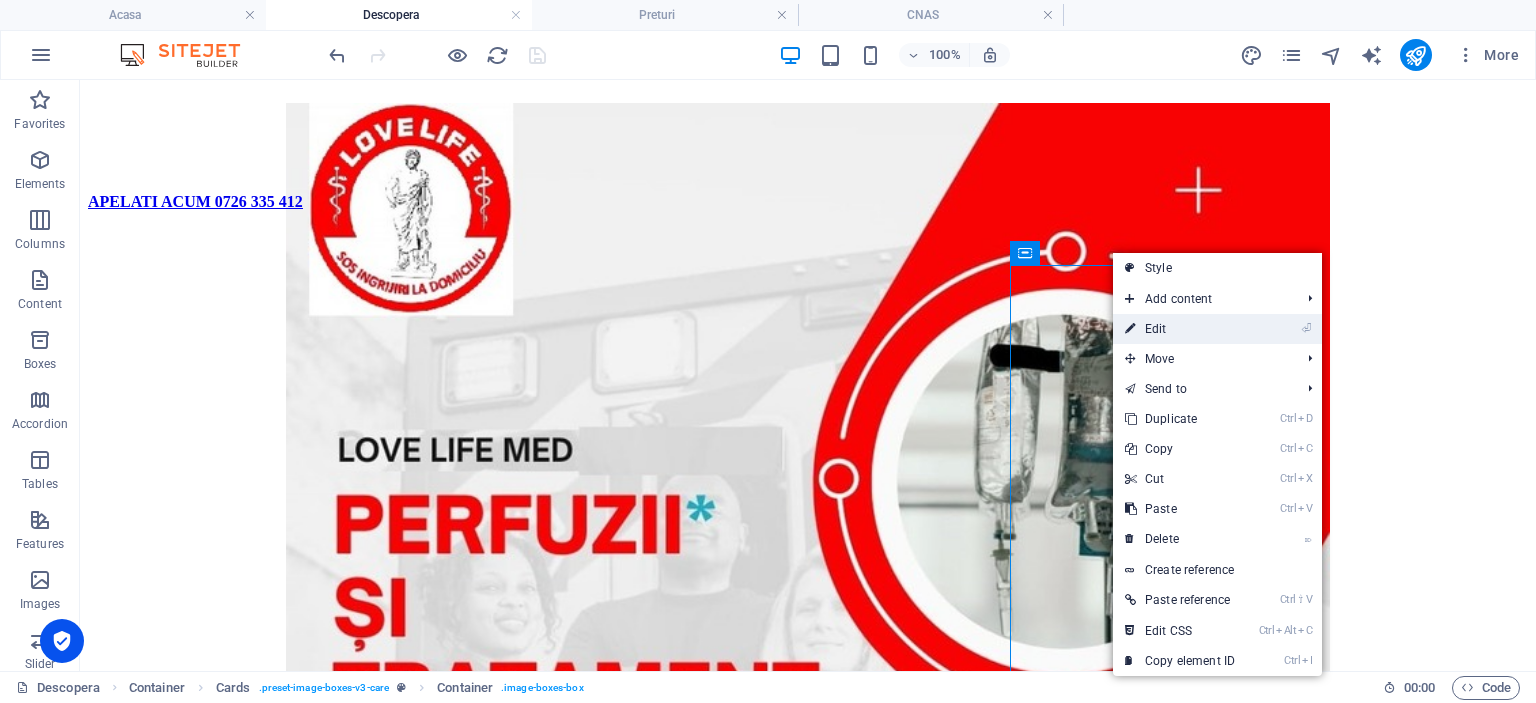 click on "⏎  Edit" at bounding box center [1180, 329] 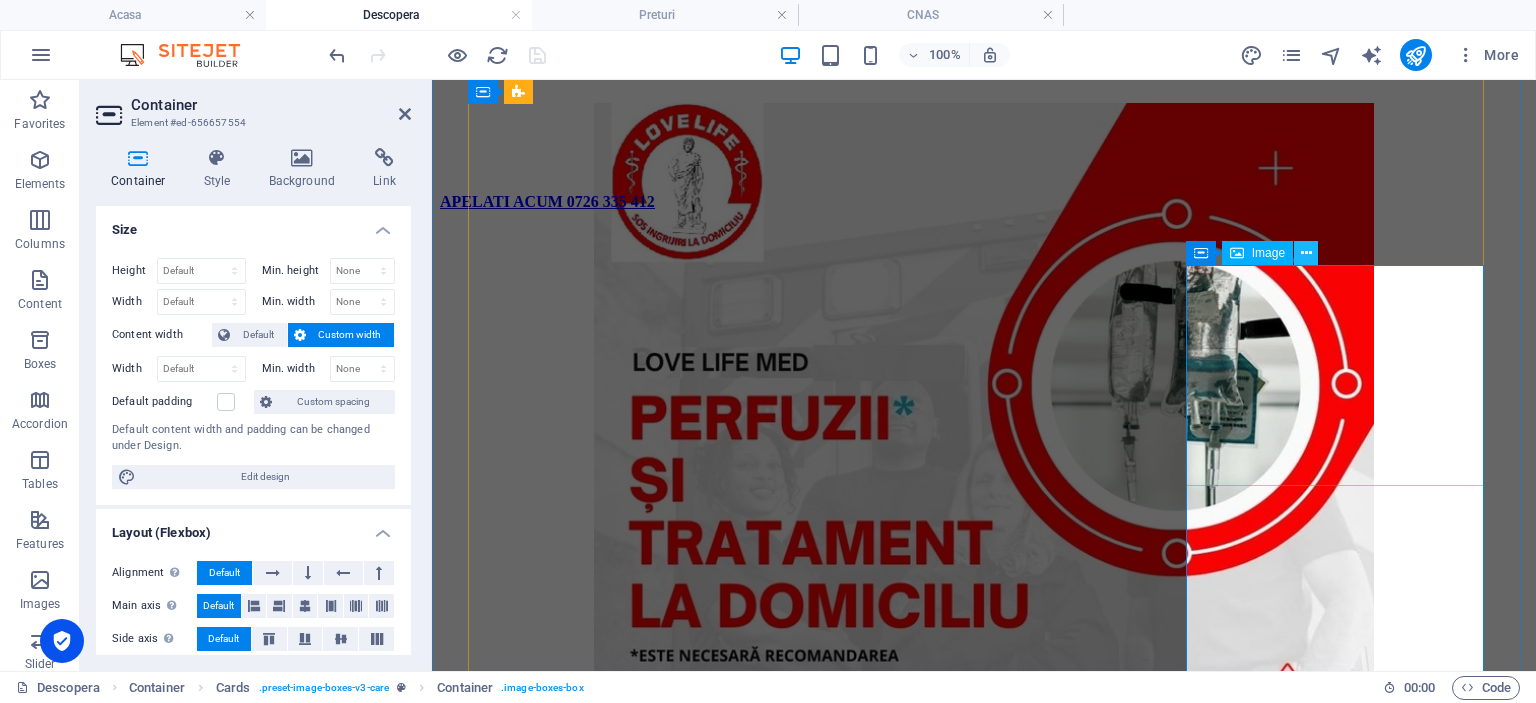 click at bounding box center [1306, 253] 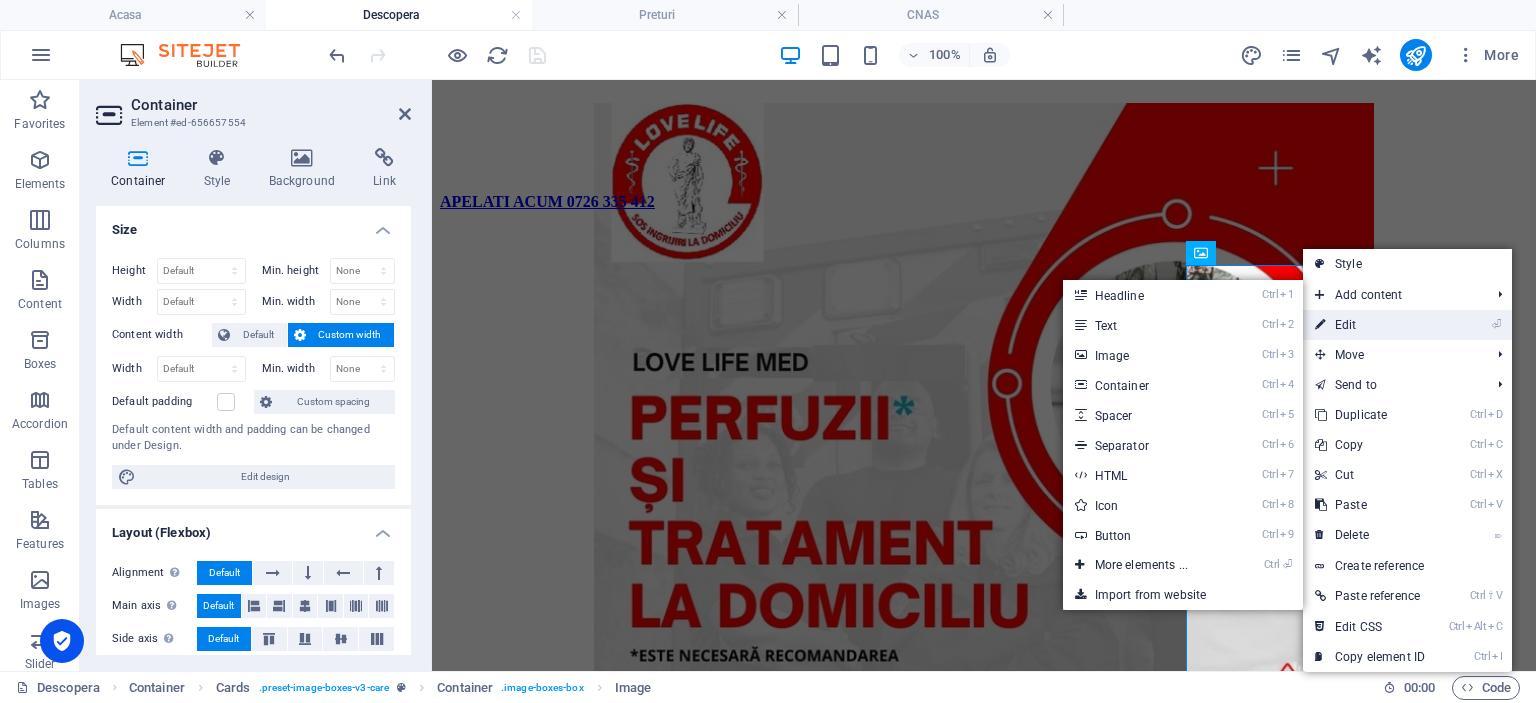click on "⏎  Edit" at bounding box center [1370, 325] 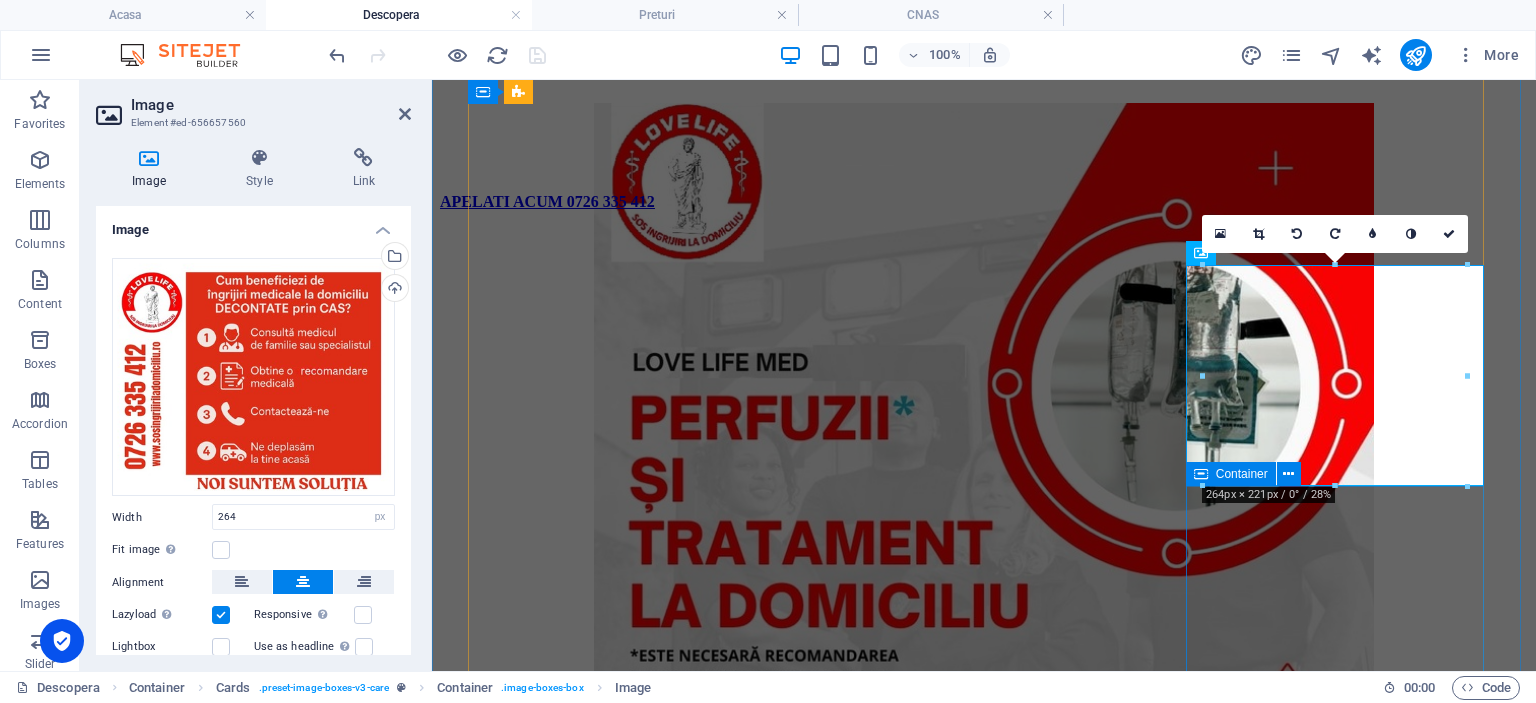 drag, startPoint x: 1905, startPoint y: 567, endPoint x: 1477, endPoint y: 488, distance: 435.22983 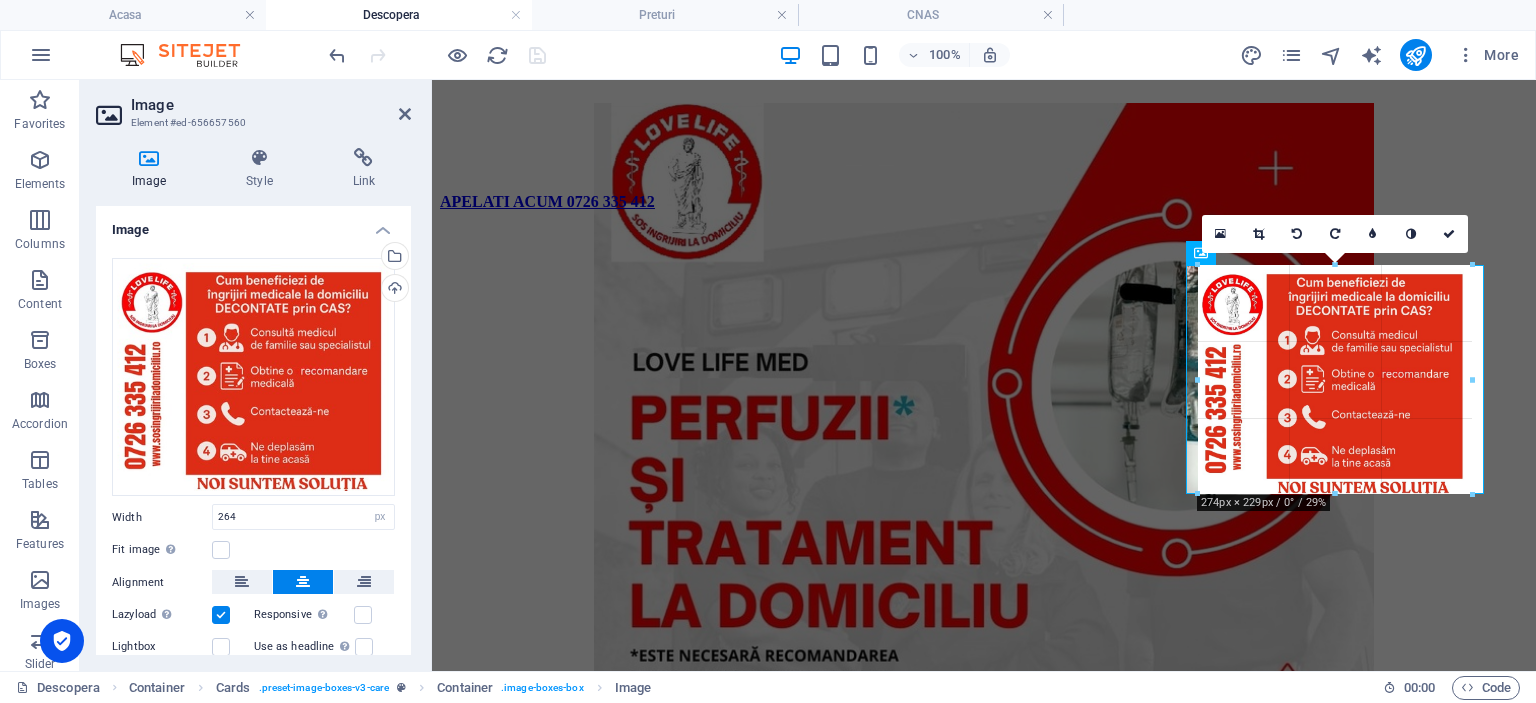 drag, startPoint x: 1482, startPoint y: 481, endPoint x: 999, endPoint y: 374, distance: 494.71002 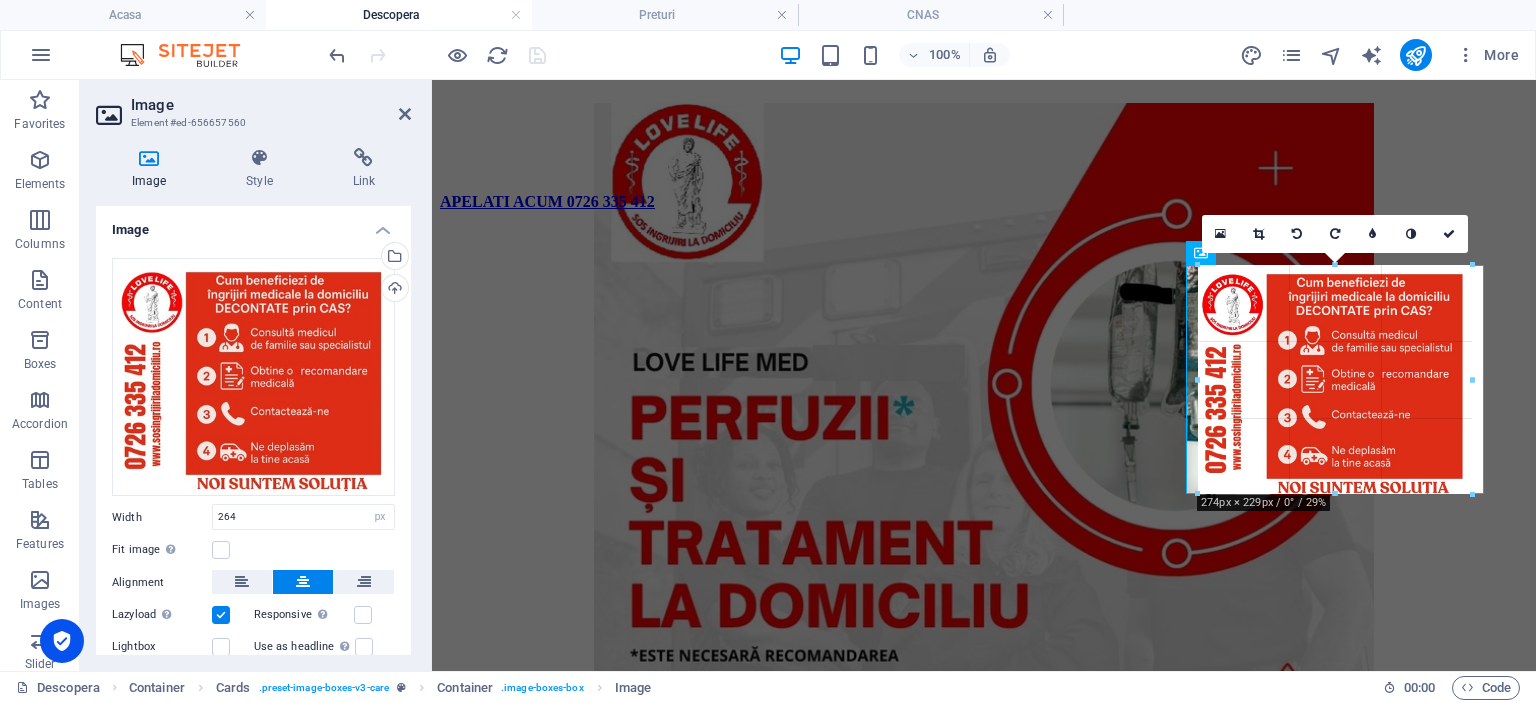 click on "H1   Container   Container   Container   Container   Unequal Columns   Container   Container   Image   Container   Image   Container   Image   Container   Spacer   Container   Container   Image   Container   Cards   Container   Container   Container   Image   Container   Container   Spacer   Text   Spacer   H3   Reference   Button   Container   Image   Container   Container   Image   Container   Container   Button   Text 180 170 160 150 140 130 120 110 100 90 80 70 60 50 40 30 20 10 0 -10 -20 -30 -40 -50 -60 -70 -80 -90 -100 -110 -120 -130 -140 -150 -160 -170 274px × 229px / 0° / 29% 16:10 16:9 4:3 1:1 1:2 0" at bounding box center (984, -478) 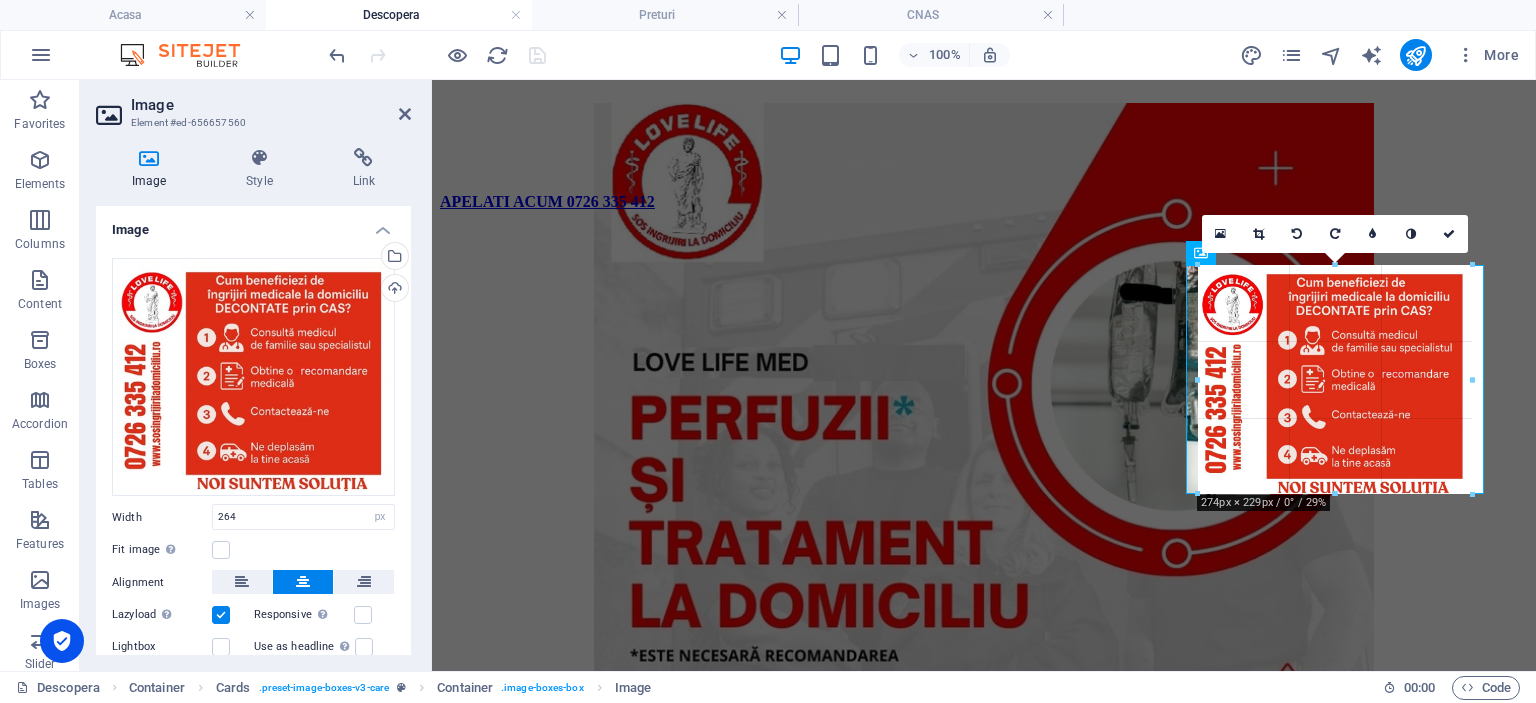 type on "274" 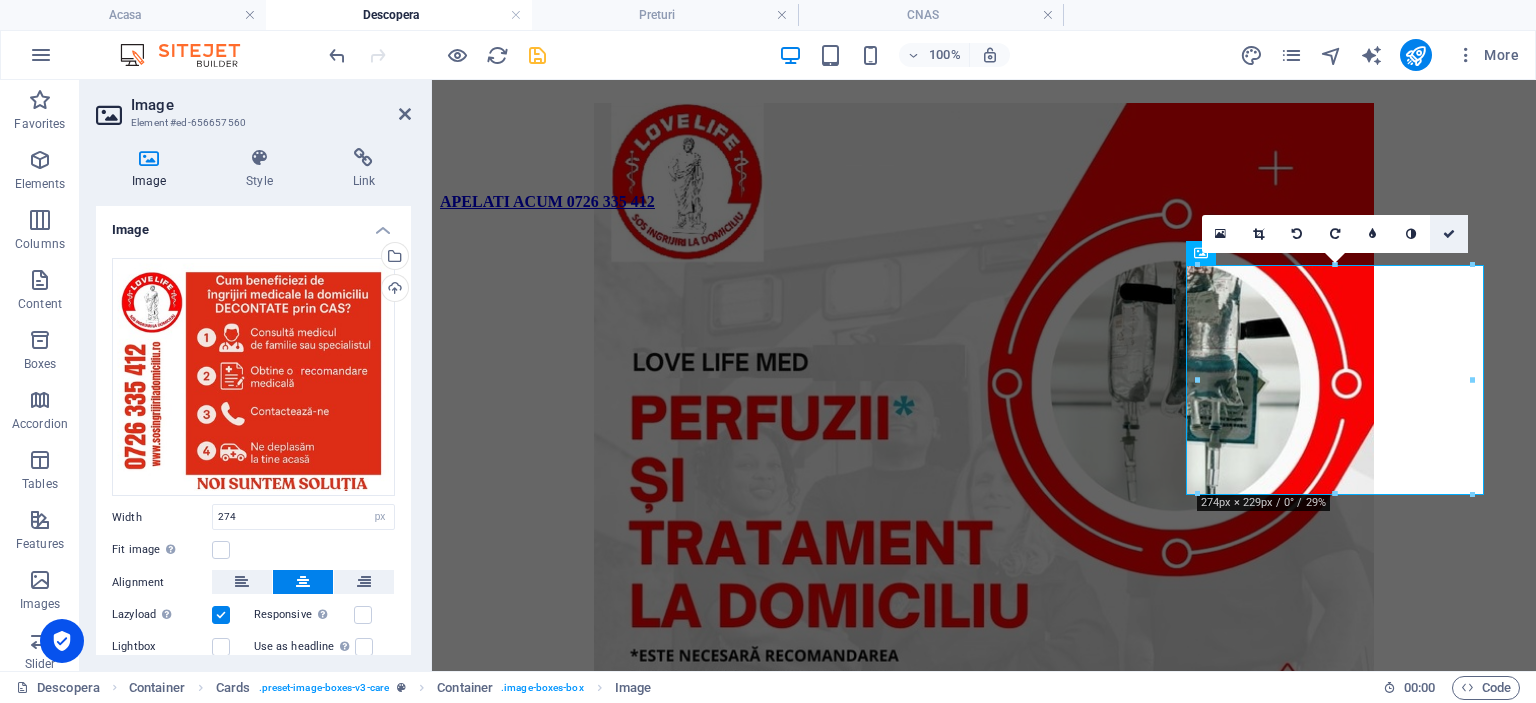 click at bounding box center (1449, 234) 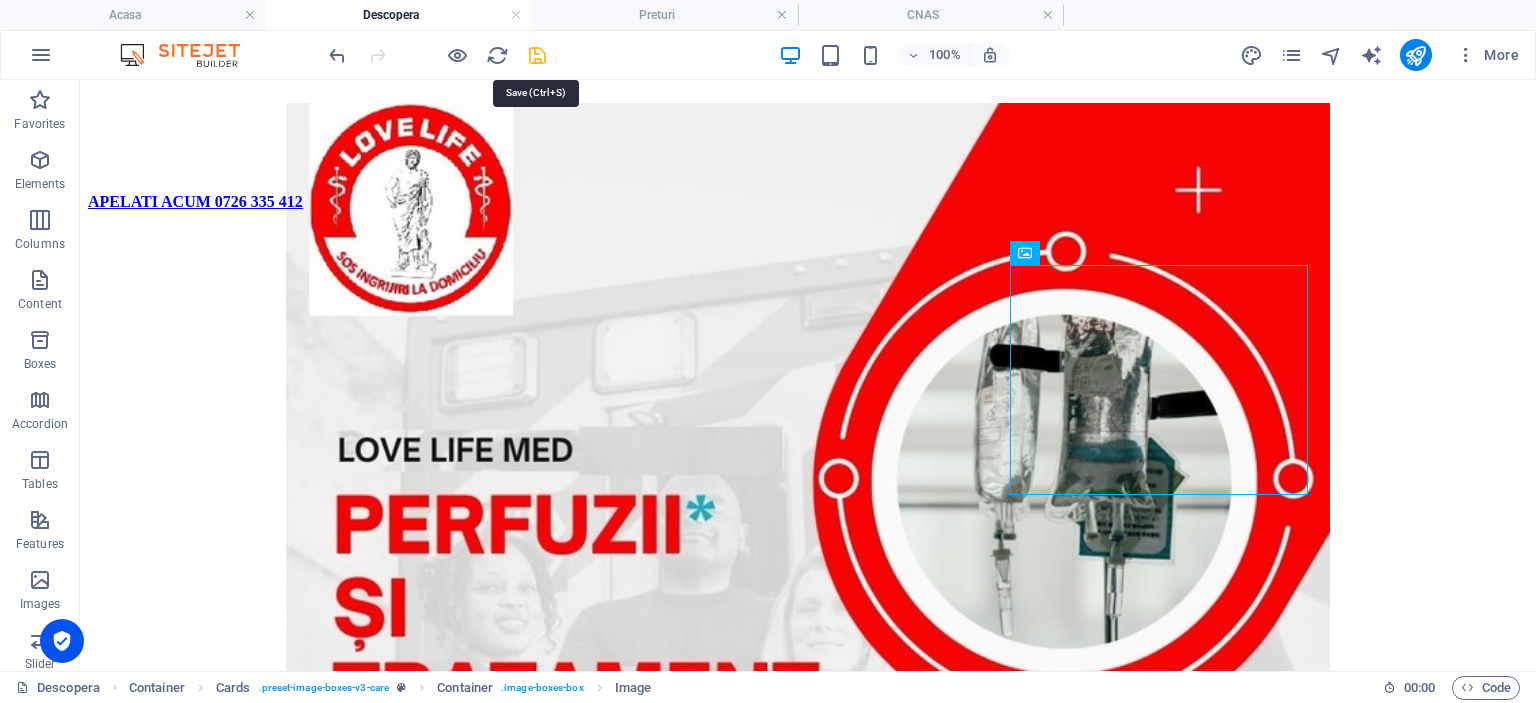 click at bounding box center (537, 55) 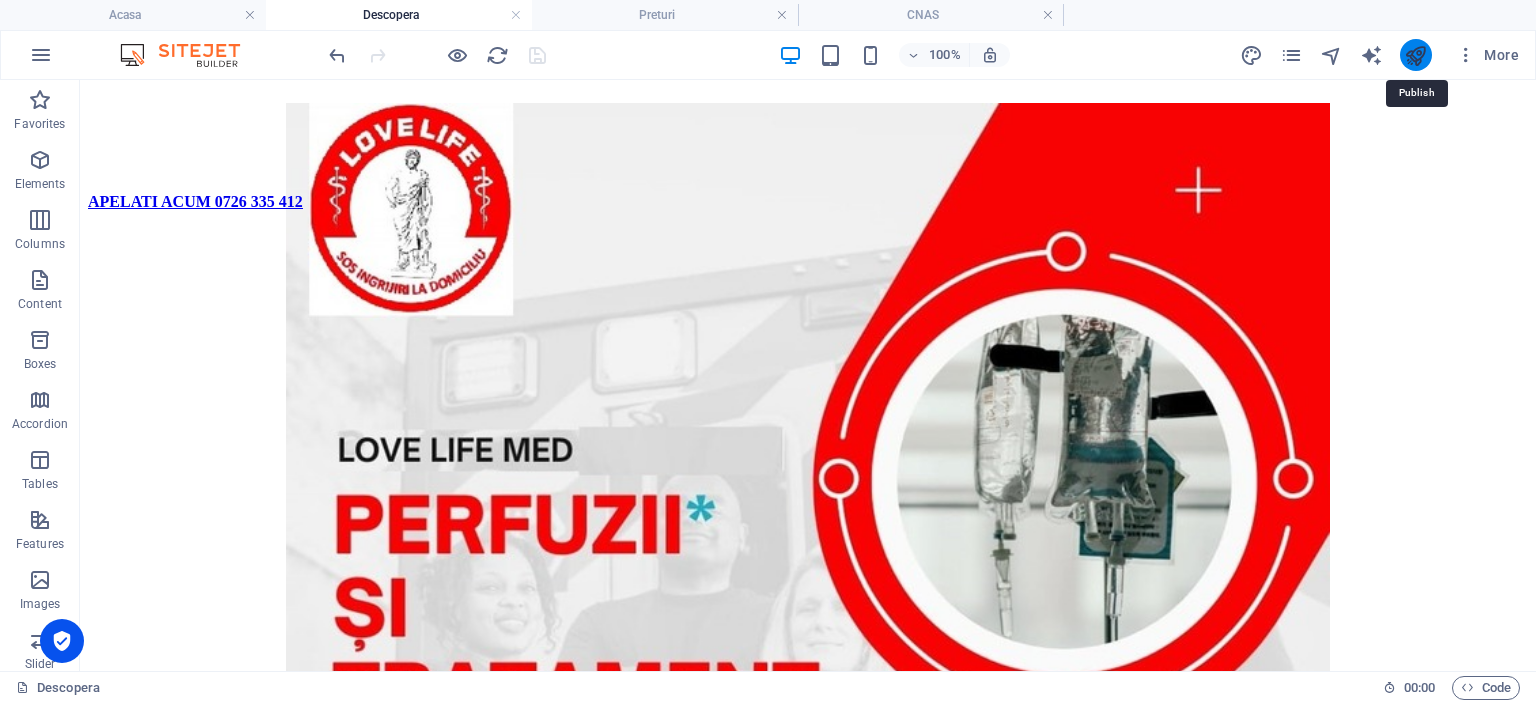 click at bounding box center [1415, 55] 